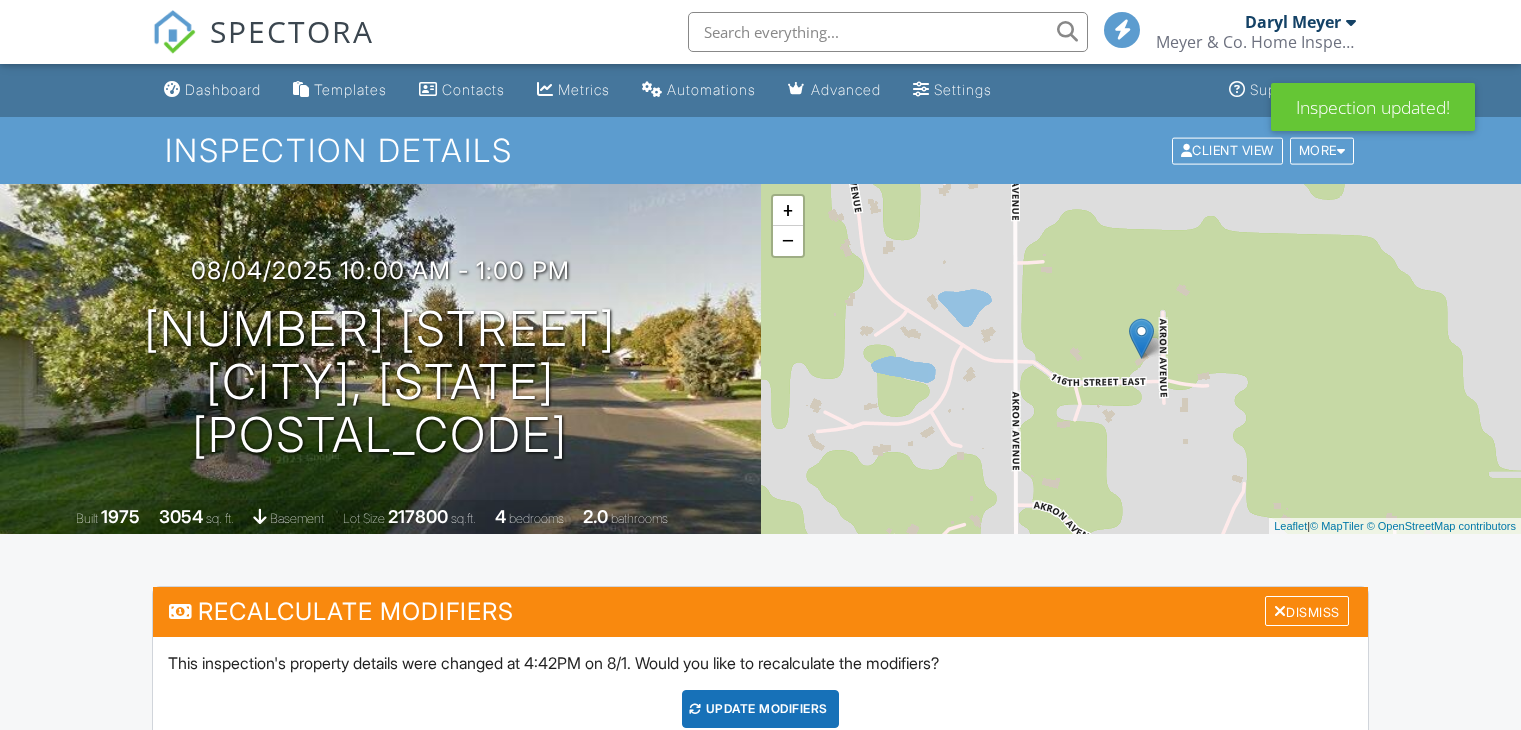 scroll, scrollTop: 365, scrollLeft: 0, axis: vertical 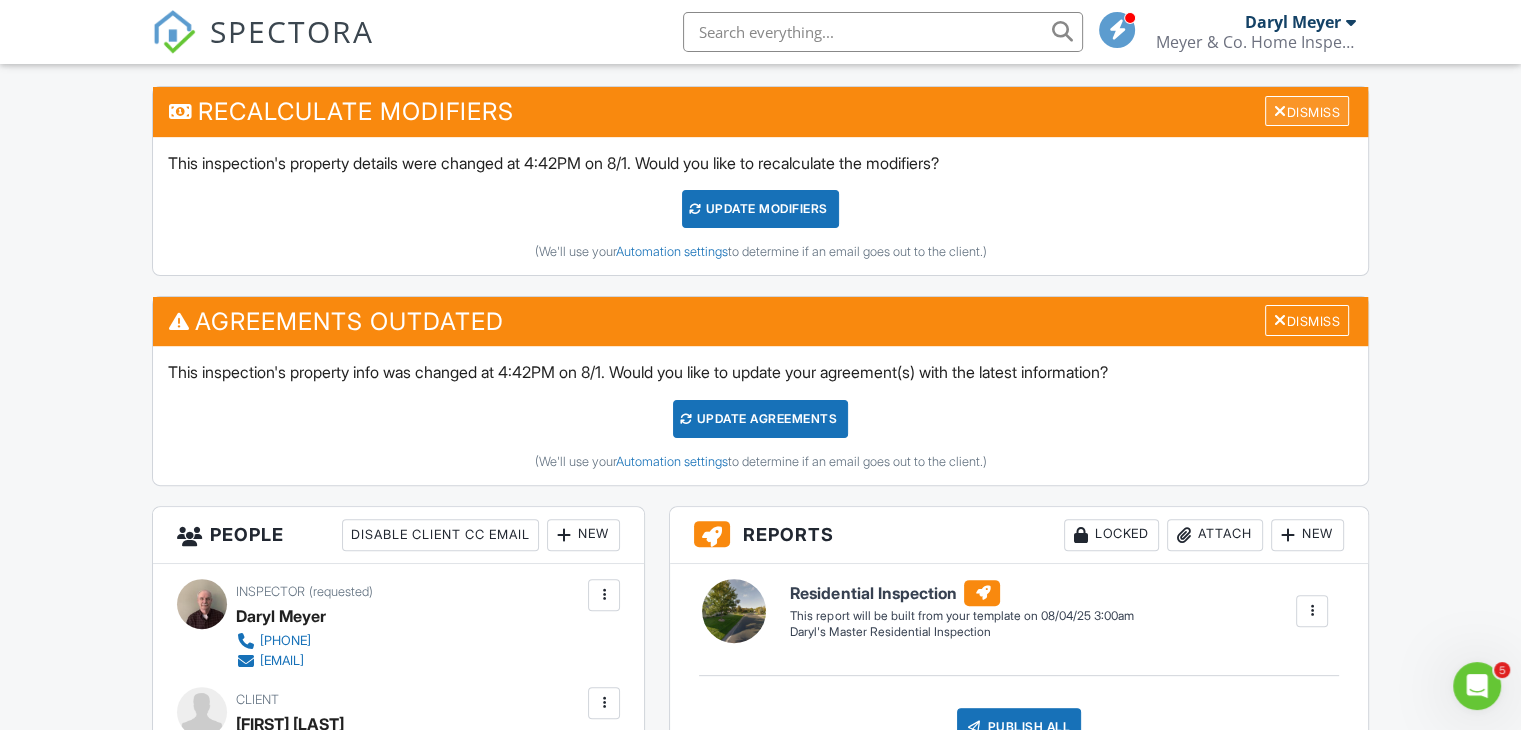 click on "Dismiss" at bounding box center [1307, 111] 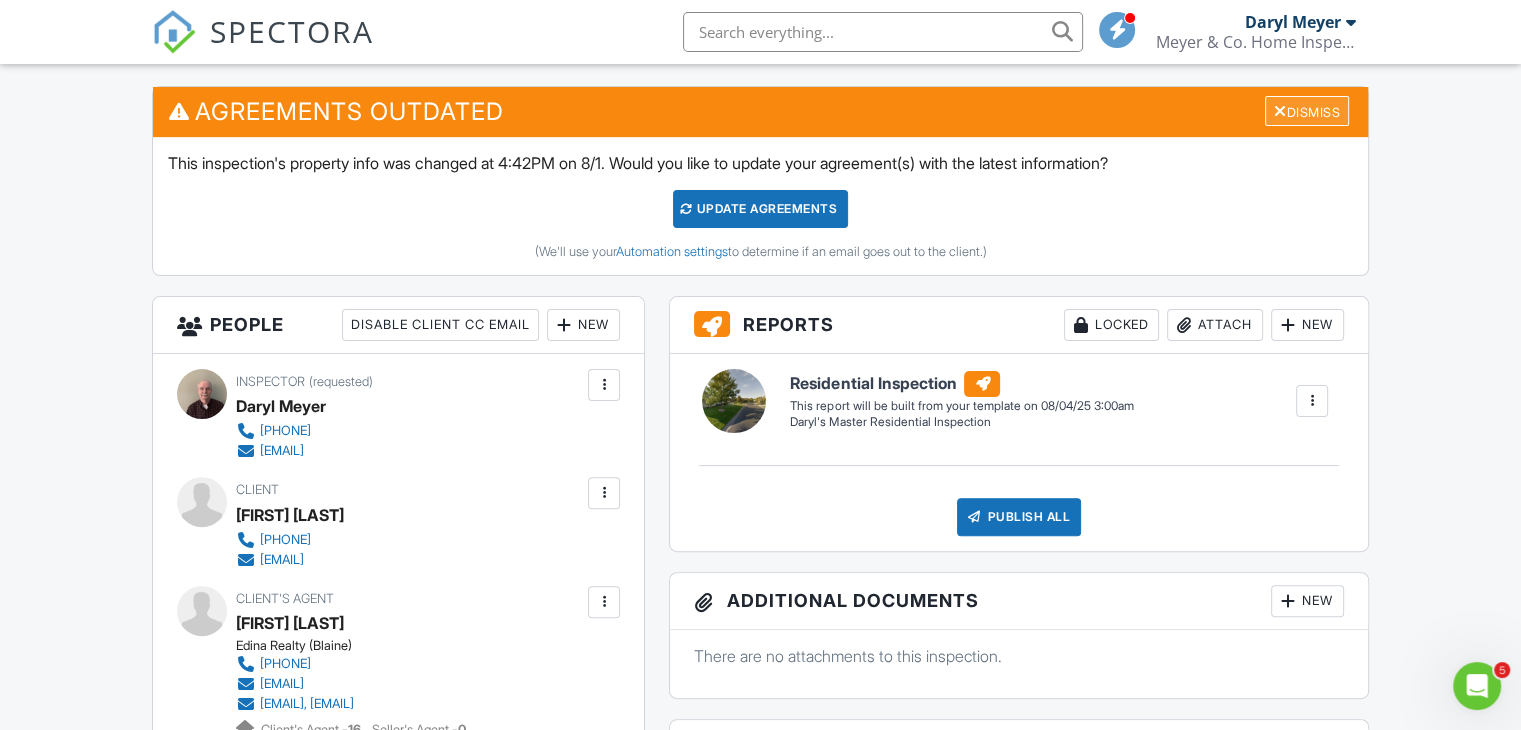 click on "Dismiss" at bounding box center [1307, 111] 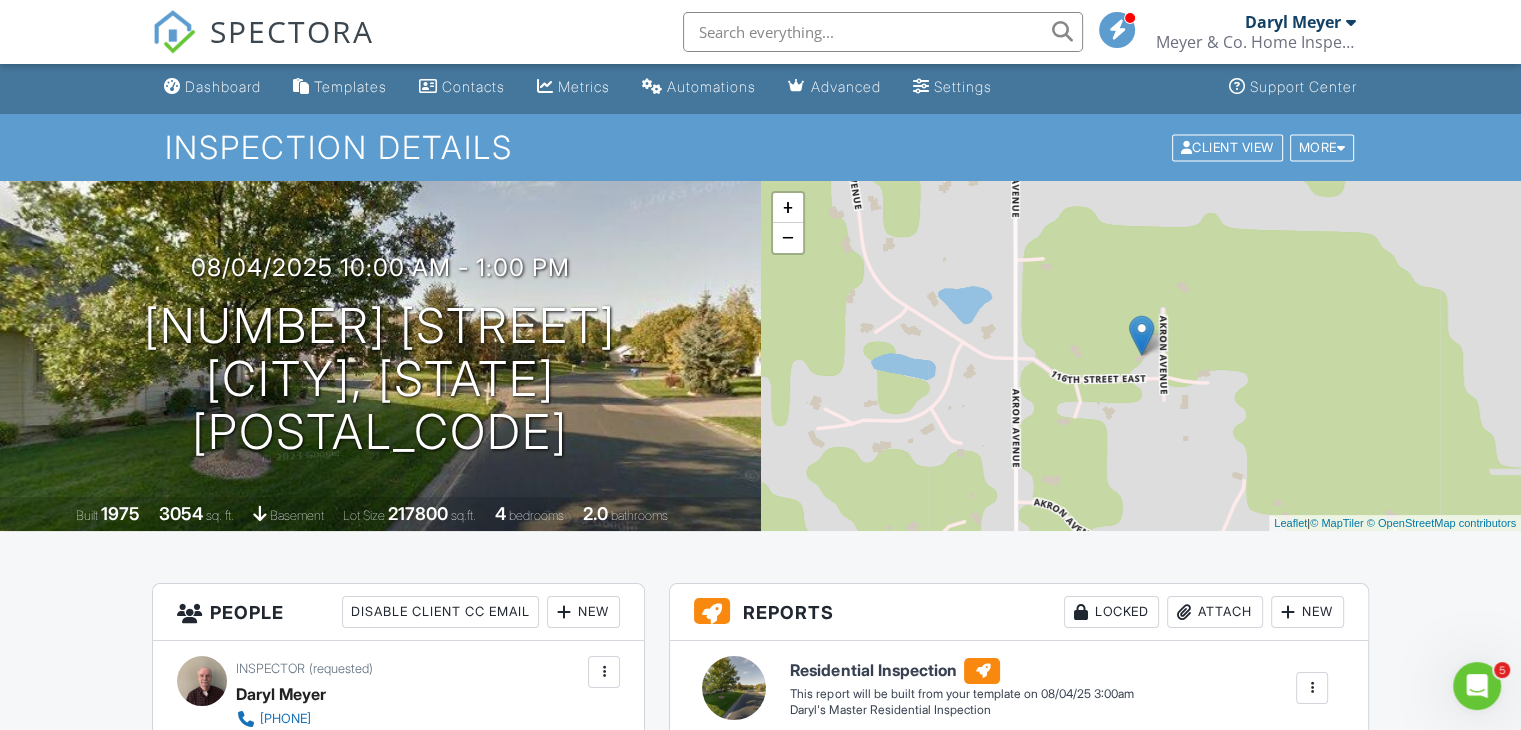 scroll, scrollTop: 0, scrollLeft: 0, axis: both 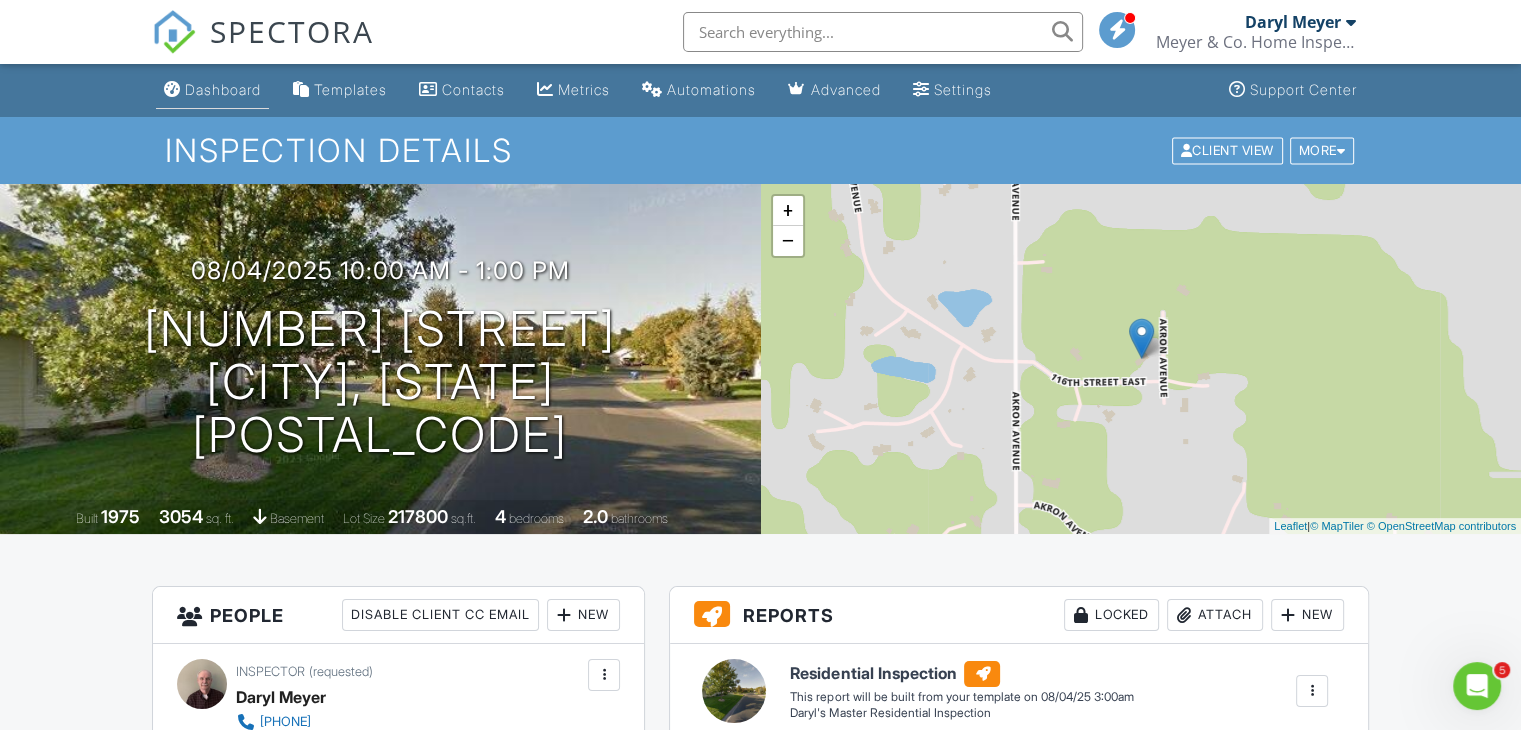 click on "Dashboard" at bounding box center (223, 89) 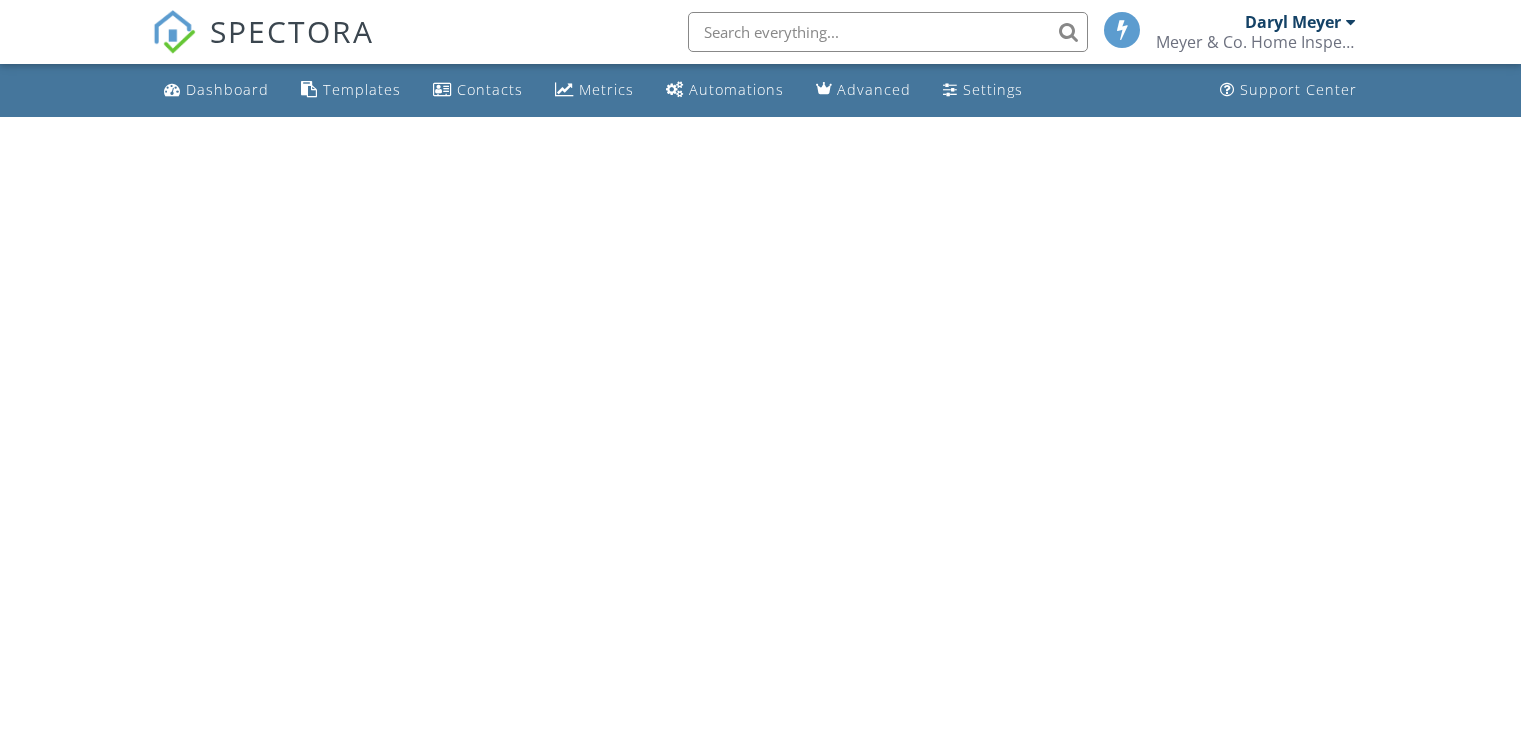scroll, scrollTop: 0, scrollLeft: 0, axis: both 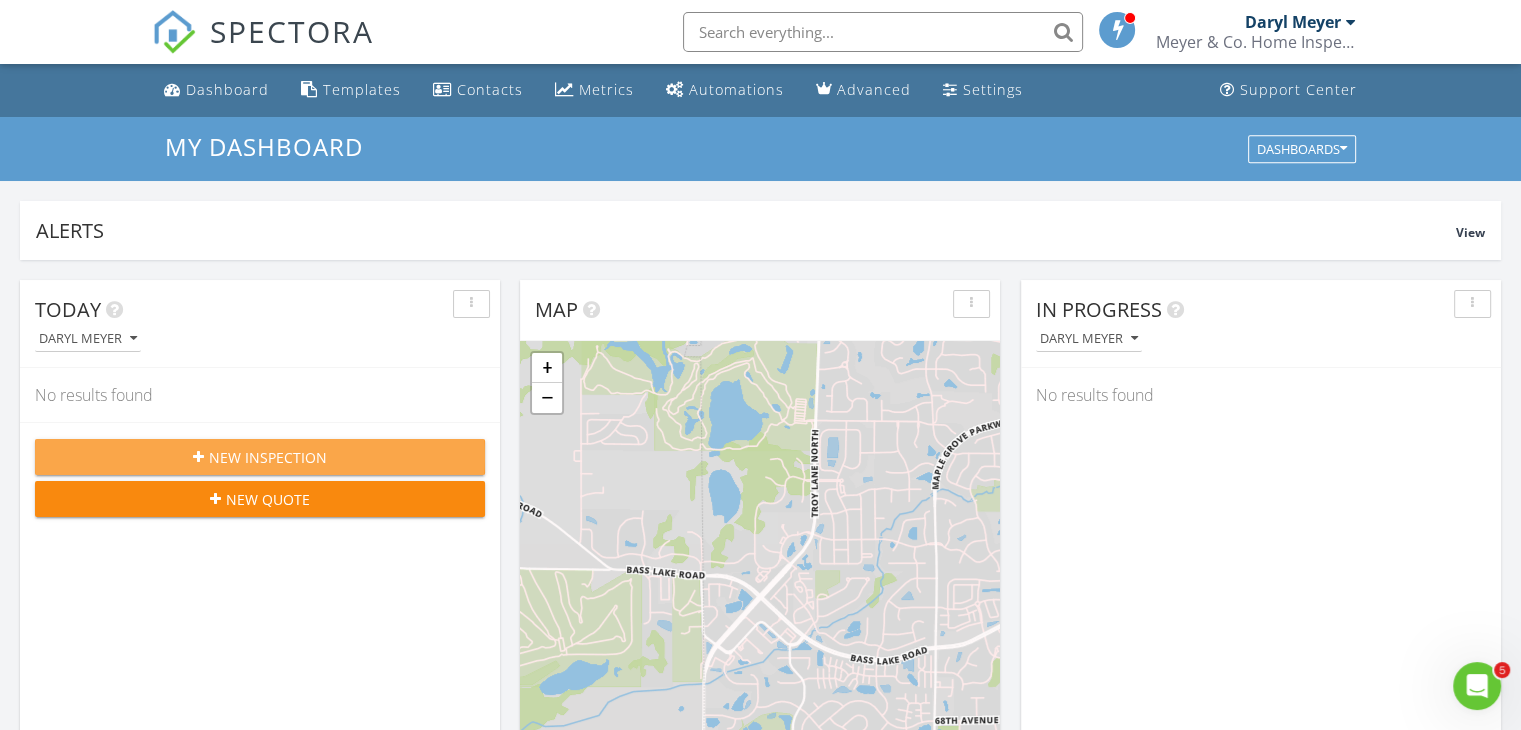 click on "New Inspection" at bounding box center [268, 457] 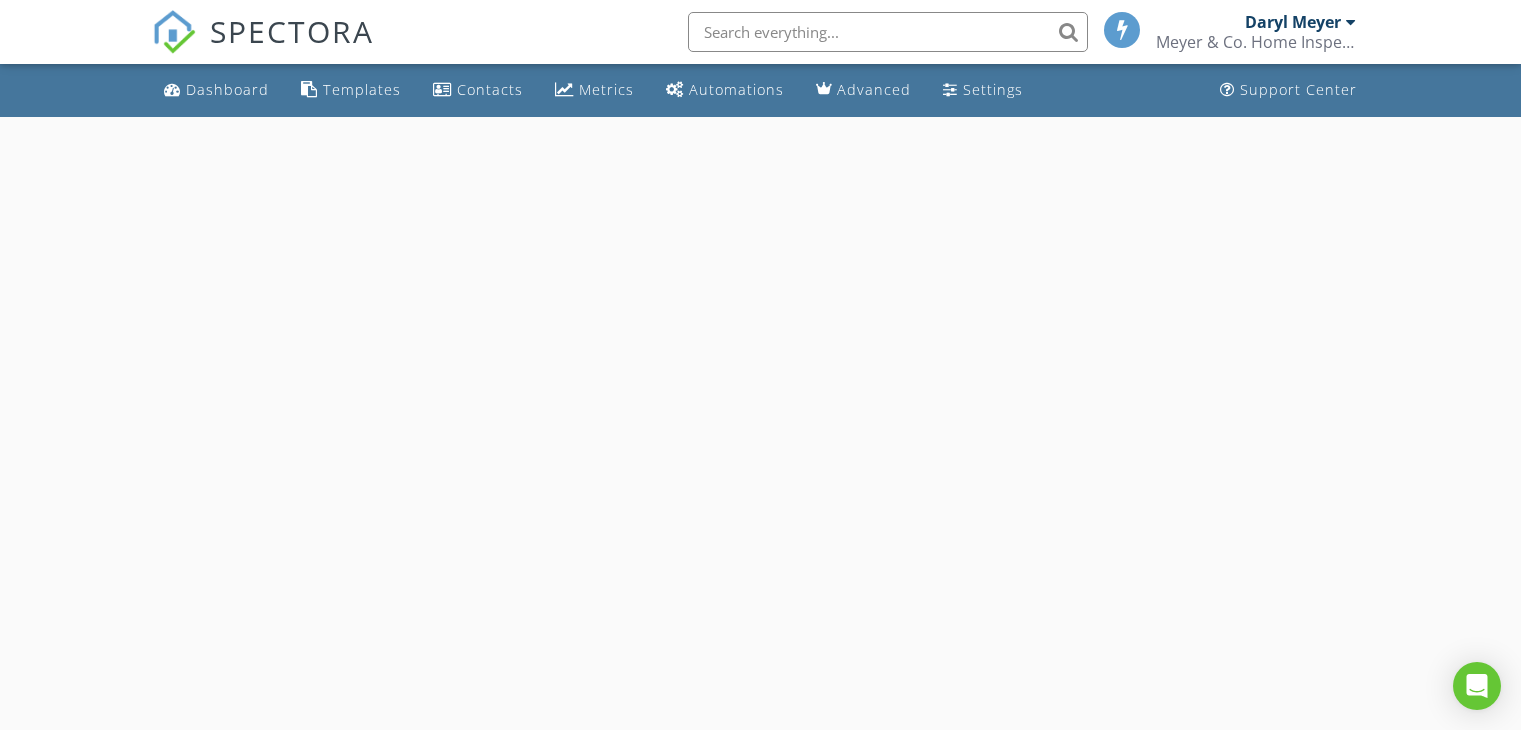 scroll, scrollTop: 0, scrollLeft: 0, axis: both 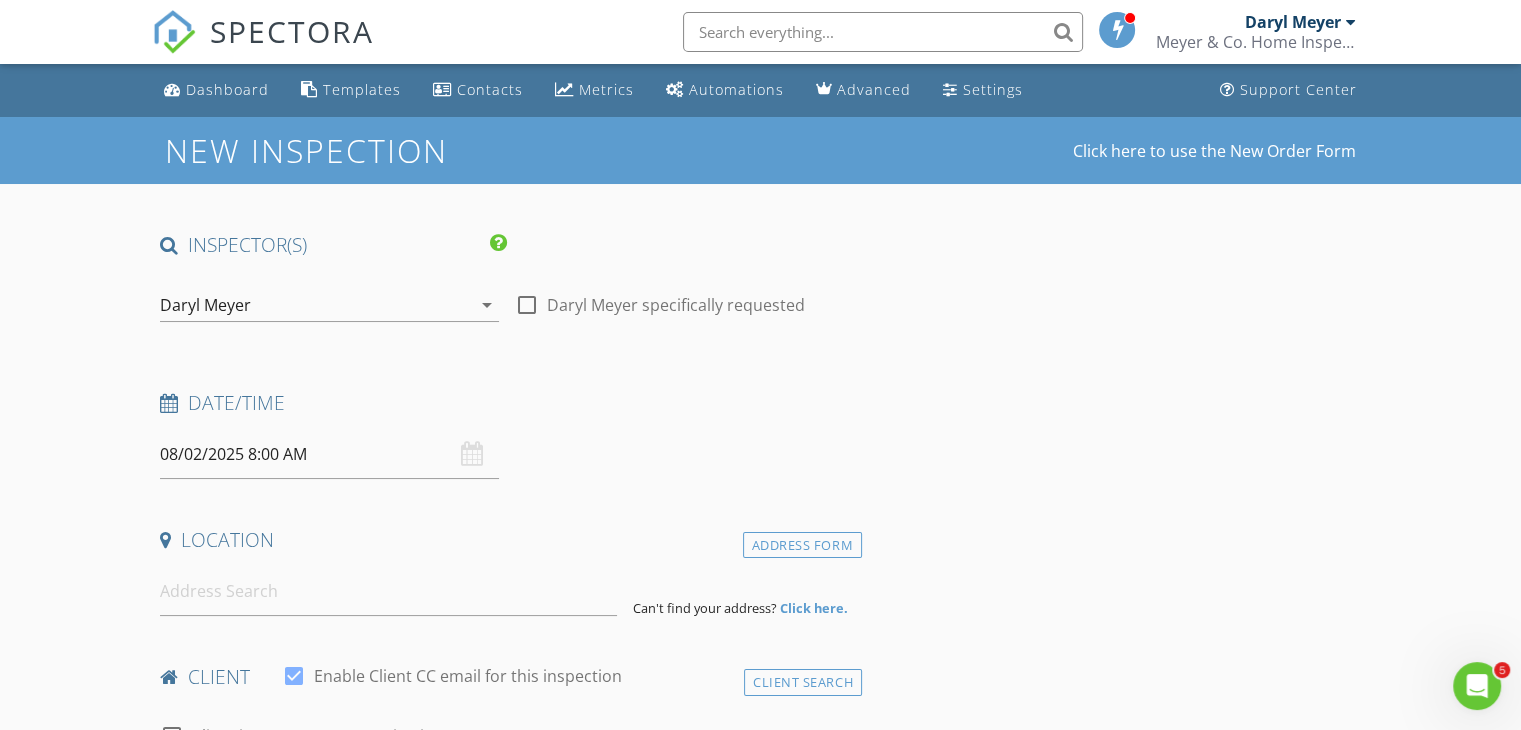 click at bounding box center (527, 305) 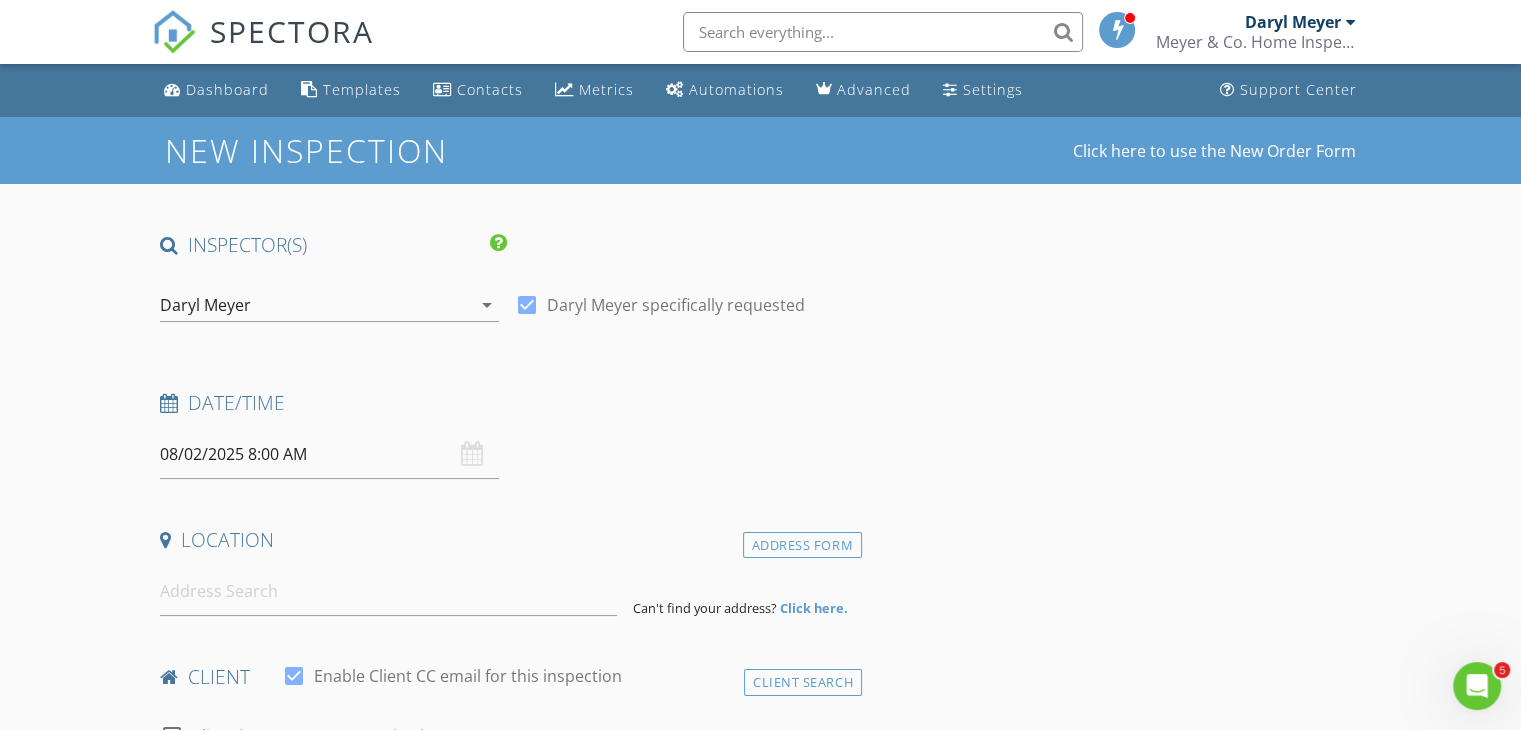 click on "08/02/2025 8:00 AM" at bounding box center (329, 454) 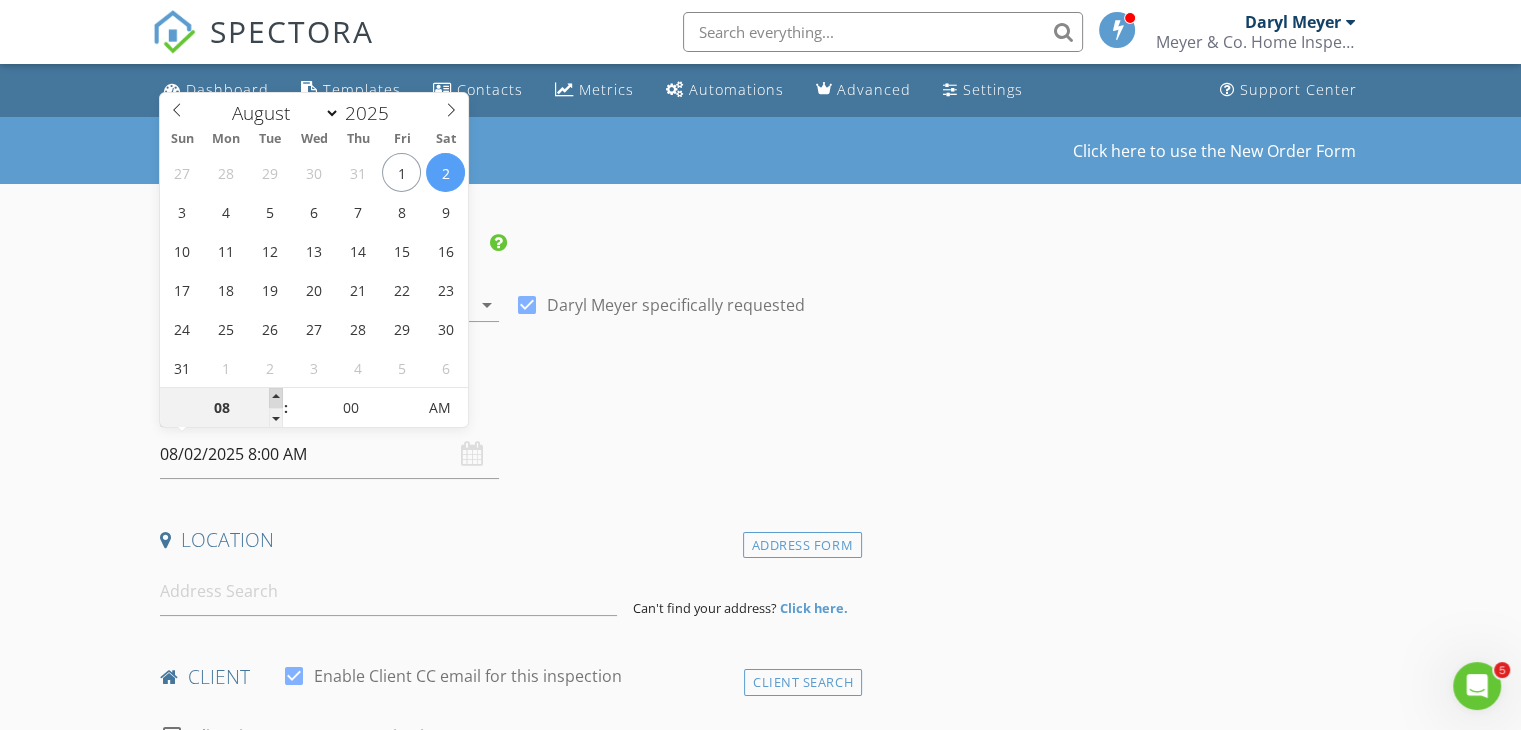 type on "09" 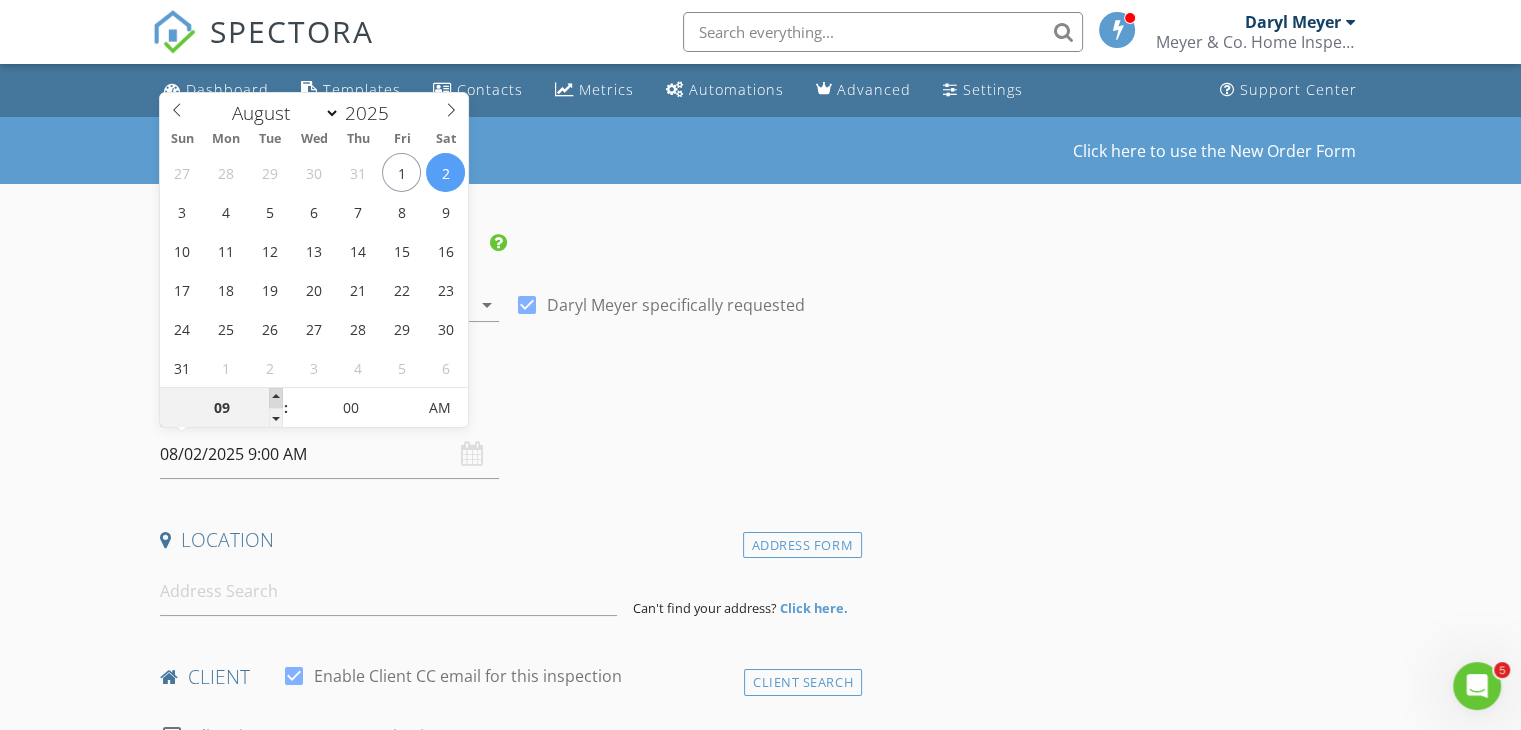 click at bounding box center [276, 398] 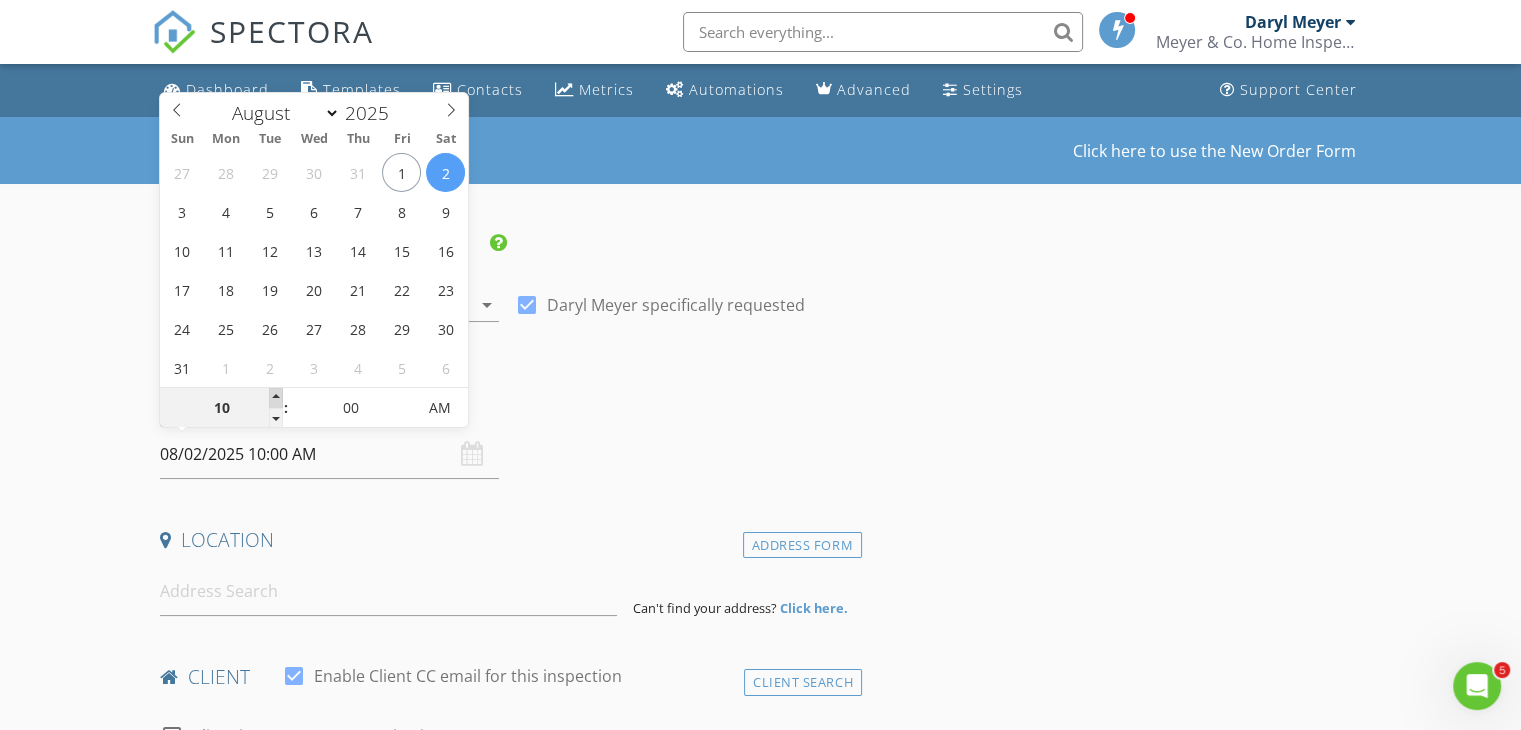 click at bounding box center (276, 398) 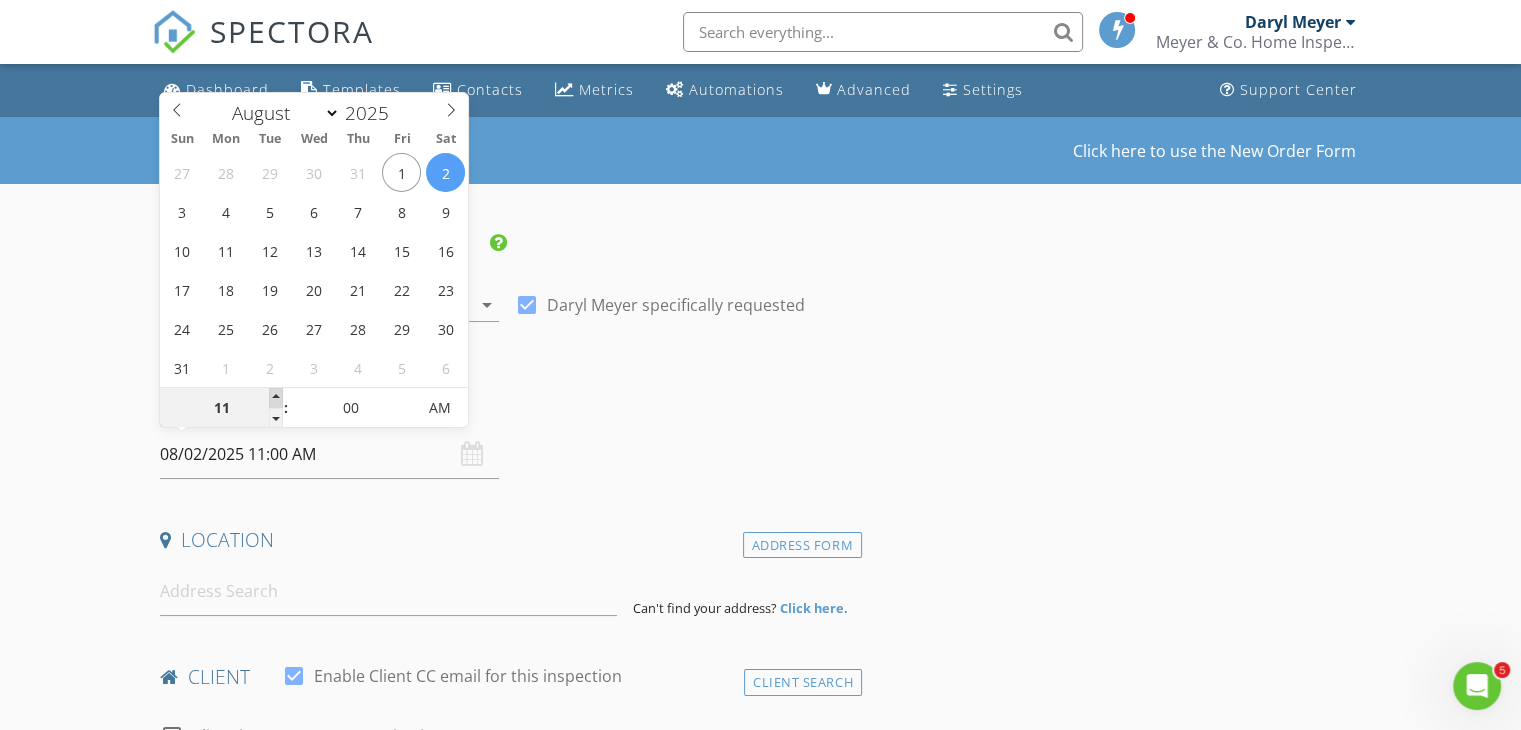click at bounding box center [276, 398] 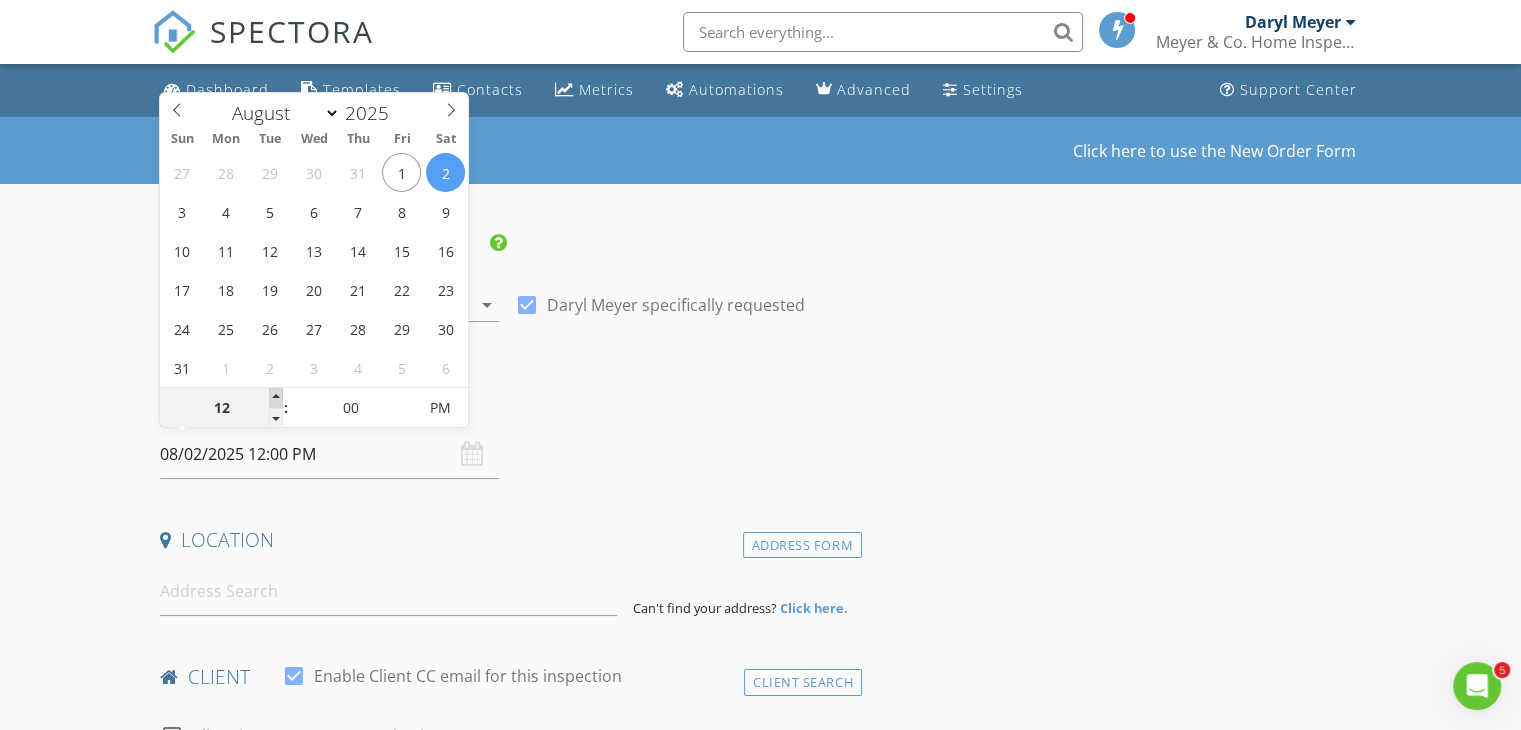 click at bounding box center (276, 398) 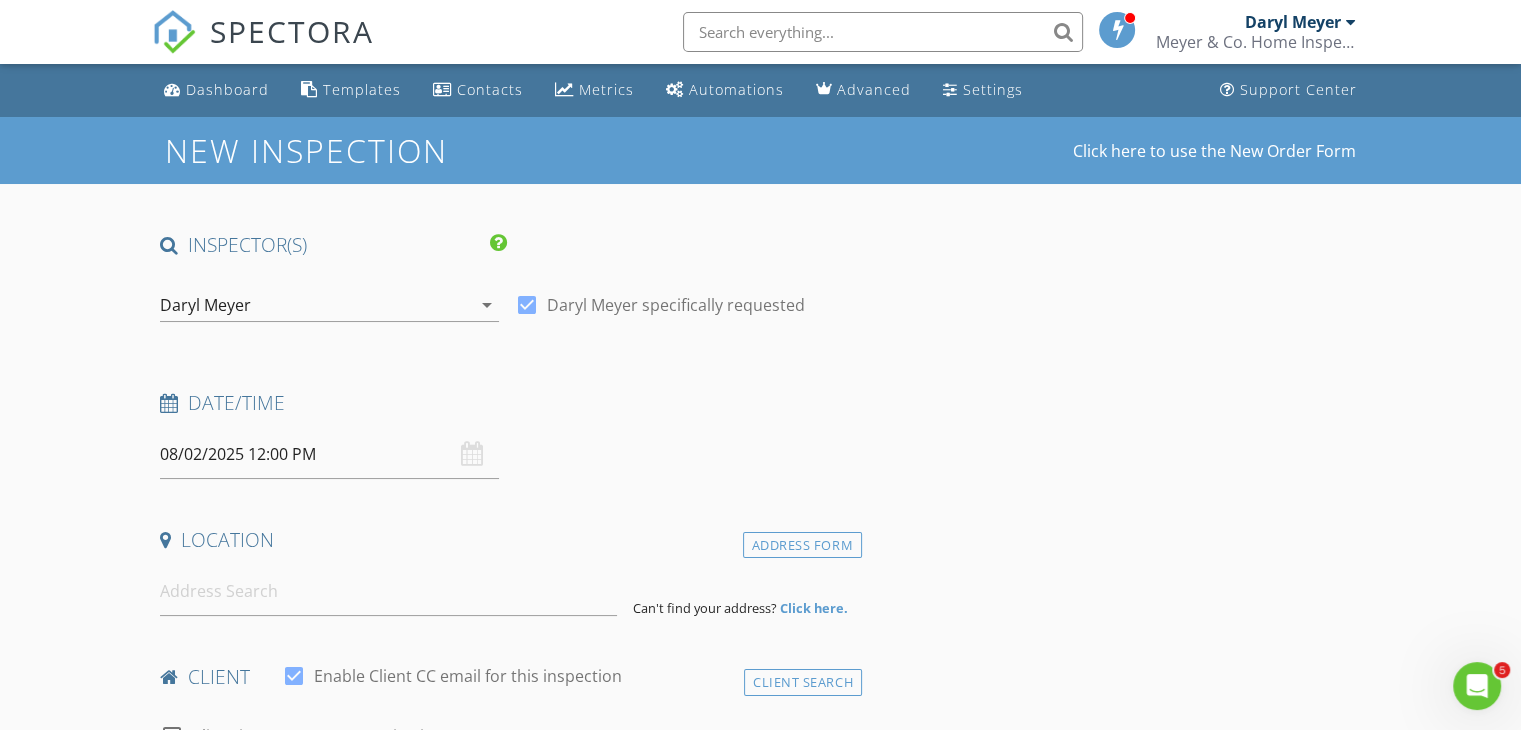 click on "Date/Time
08/02/2025 12:00 PM" at bounding box center [507, 434] 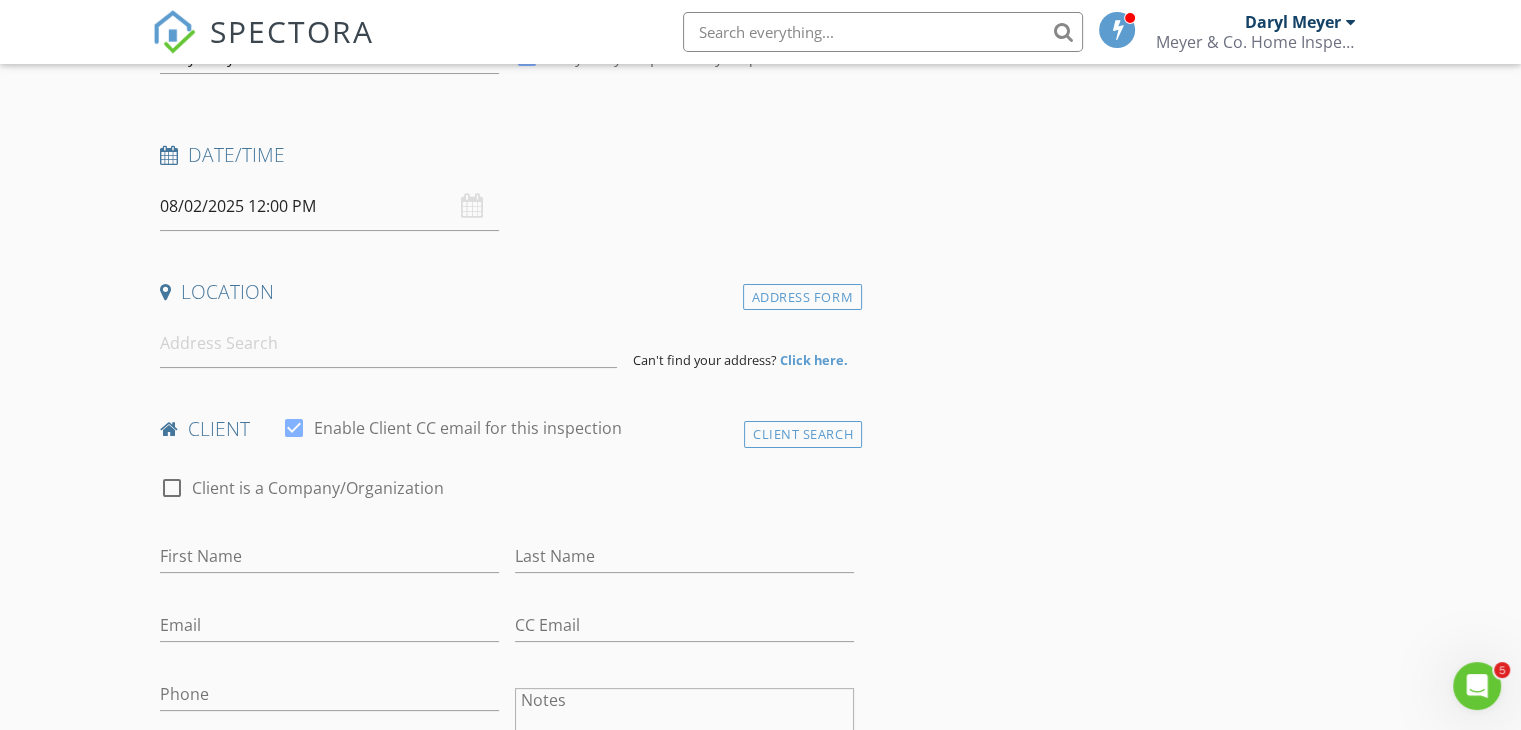 scroll, scrollTop: 300, scrollLeft: 0, axis: vertical 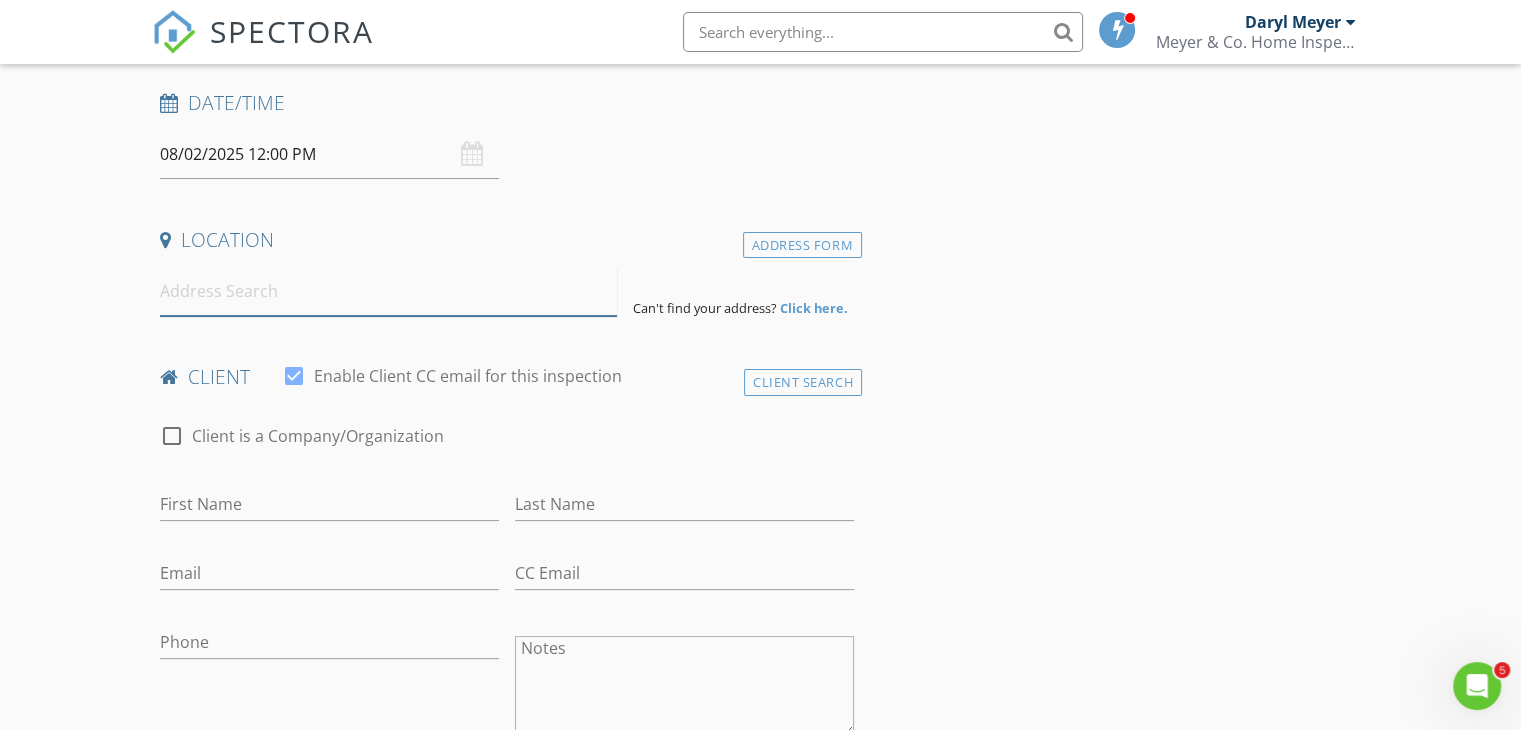 click at bounding box center (388, 291) 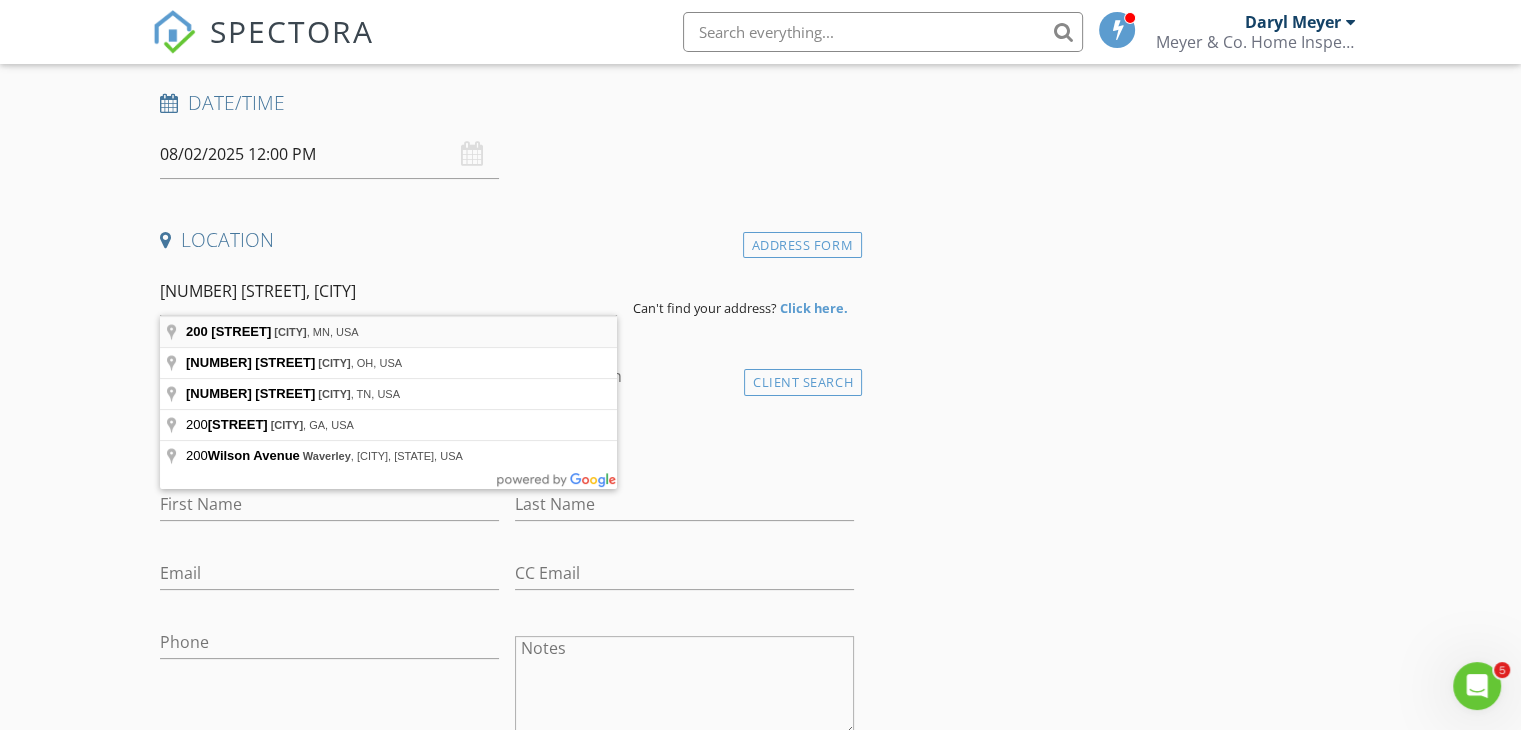 type on "200 Wilson St, Waverly, MN, USA" 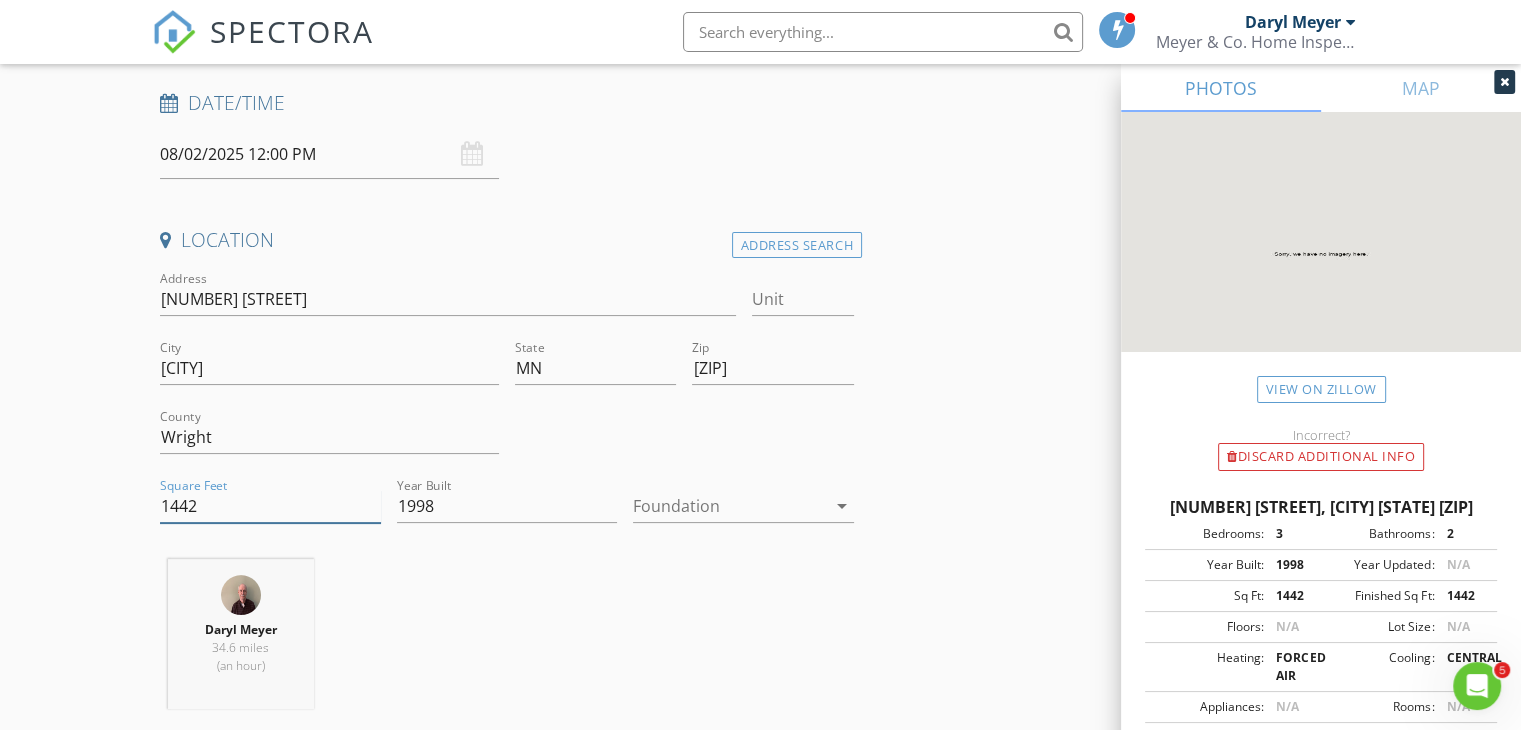 drag, startPoint x: 224, startPoint y: 495, endPoint x: 136, endPoint y: 513, distance: 89.822044 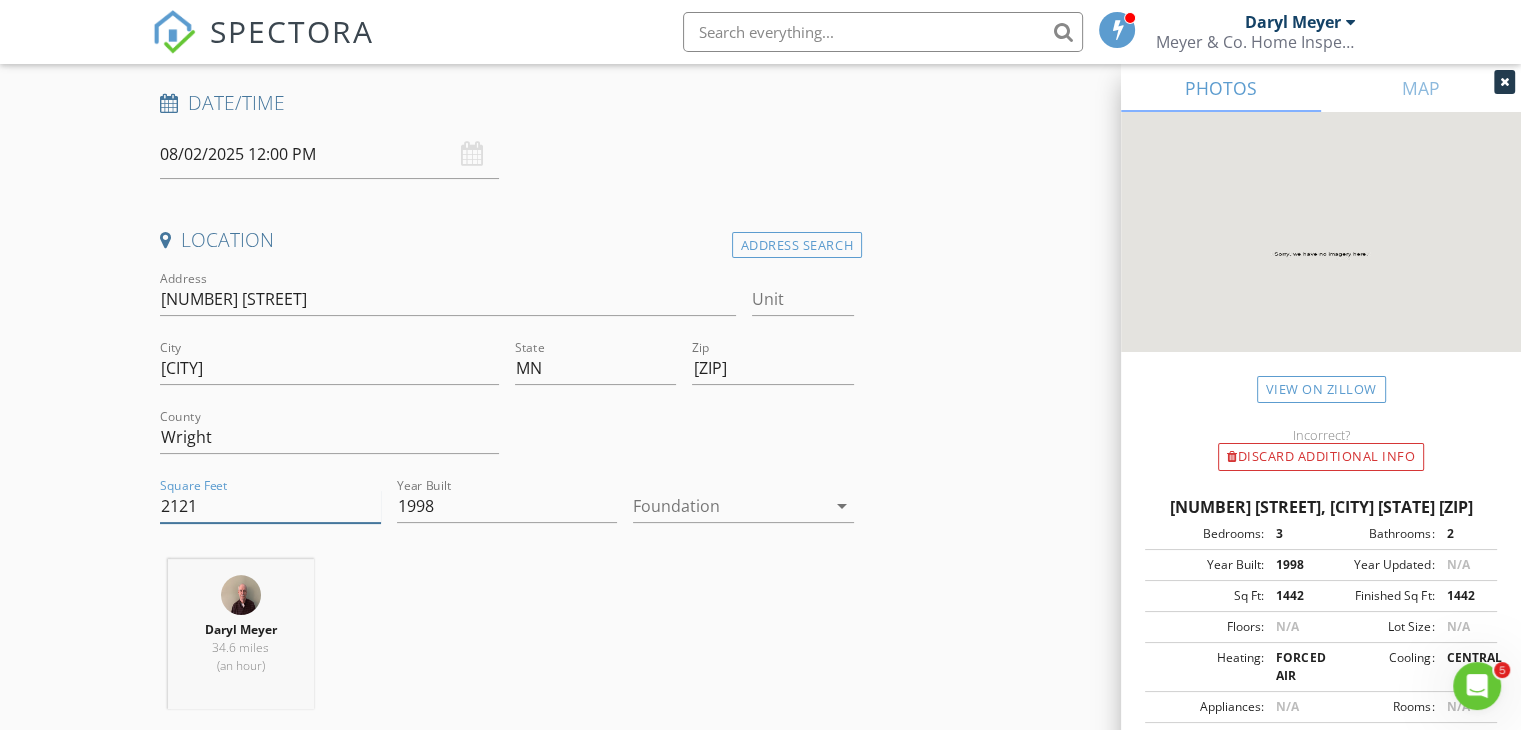 type on "2121" 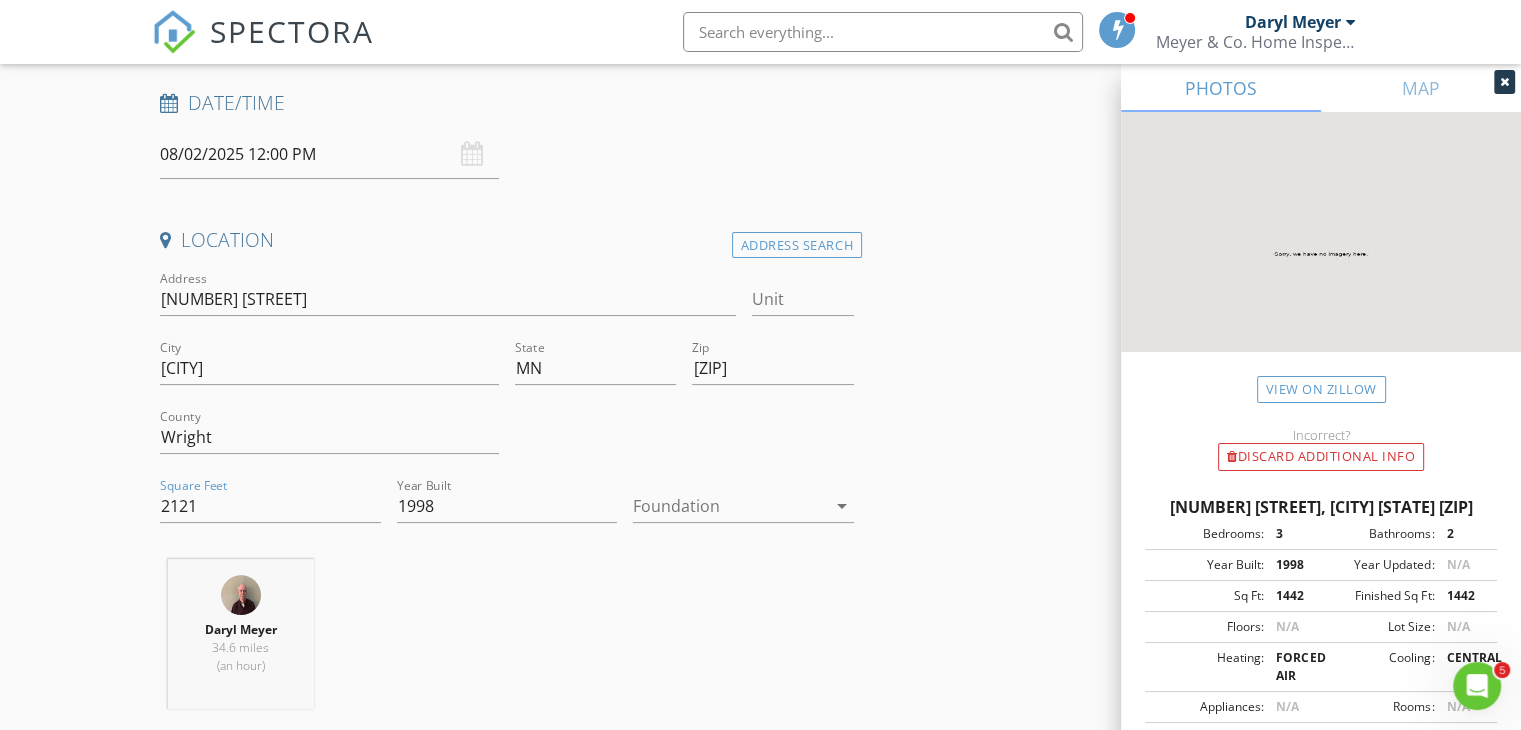 click at bounding box center [729, 506] 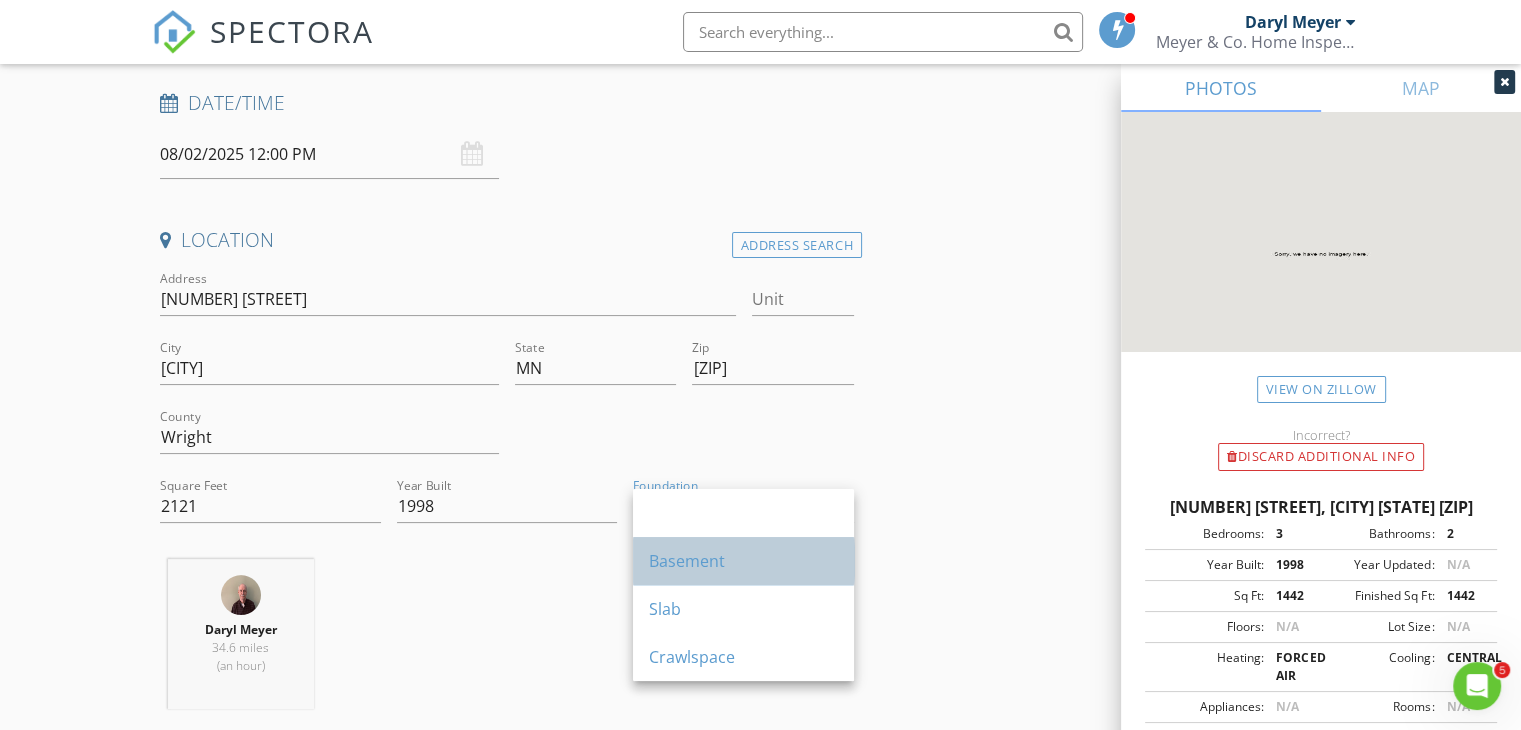 click on "Basement" at bounding box center (743, 561) 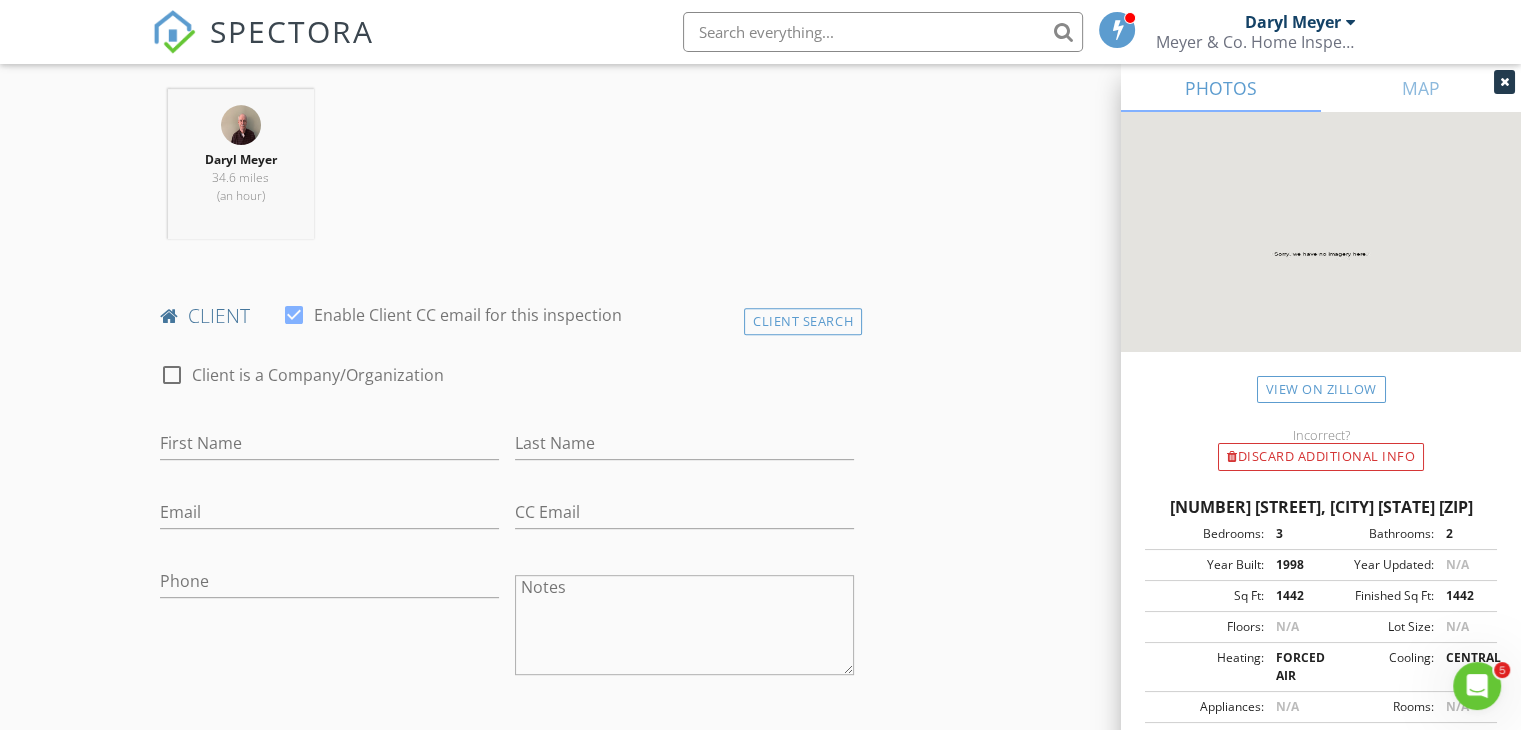 scroll, scrollTop: 800, scrollLeft: 0, axis: vertical 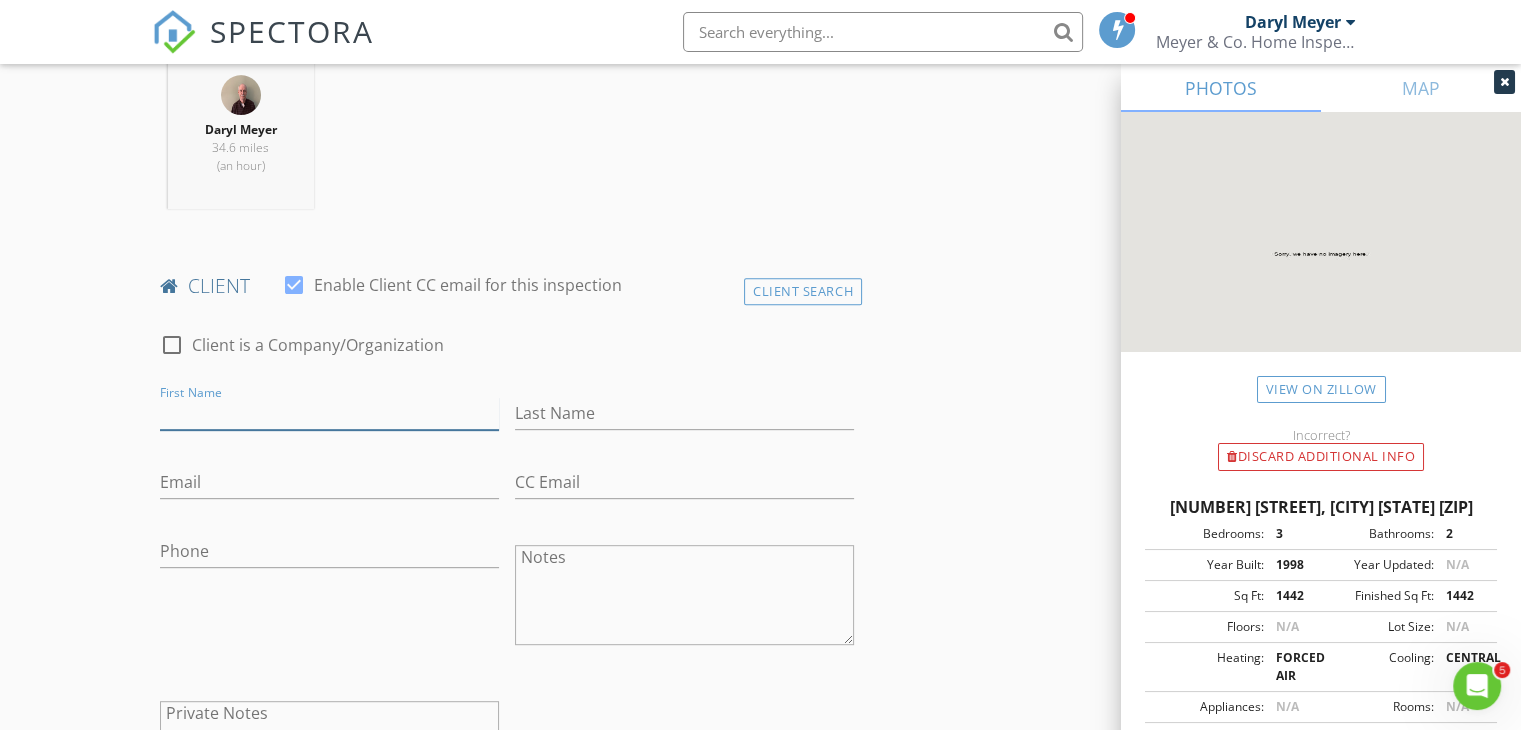 click on "First Name" at bounding box center (329, 413) 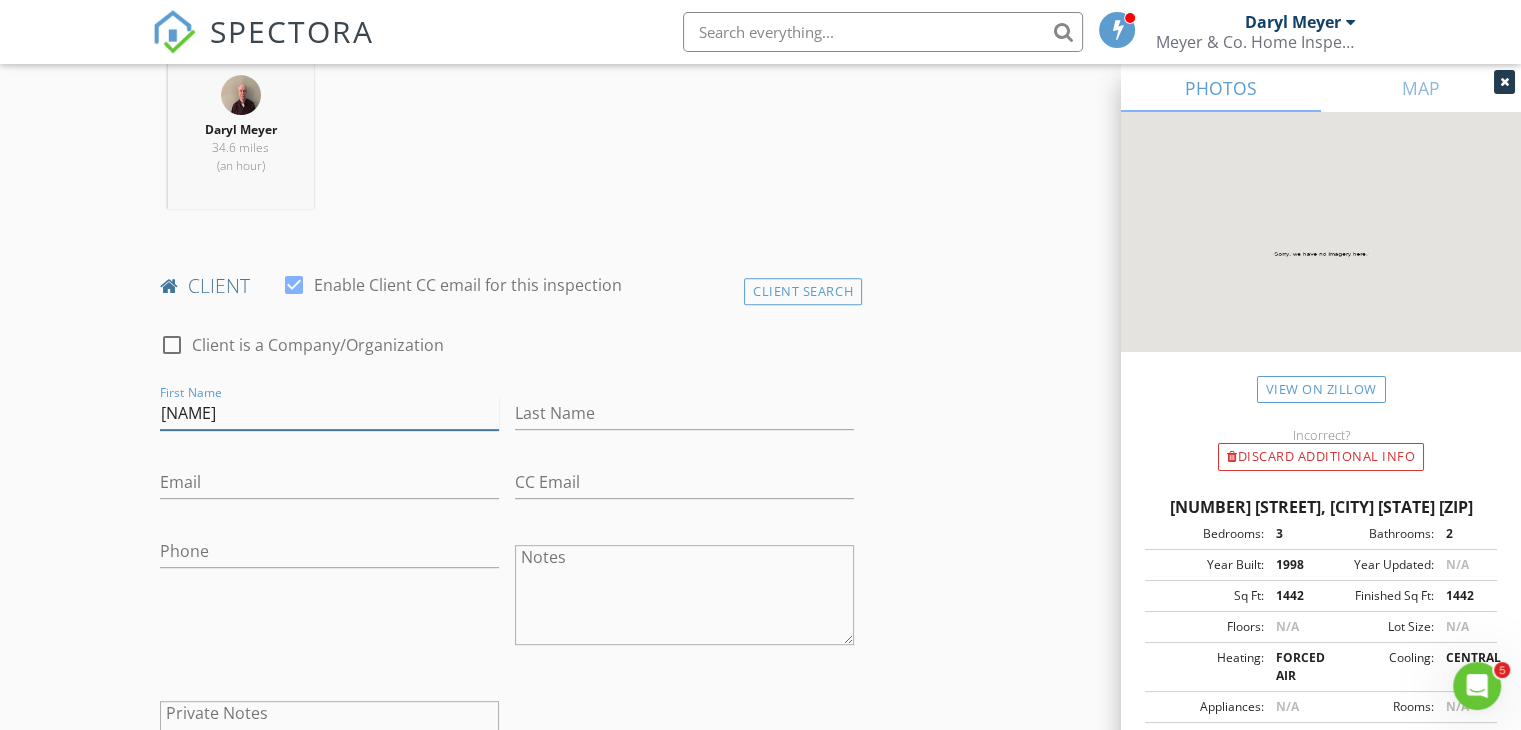 type on "Ed and Sherree" 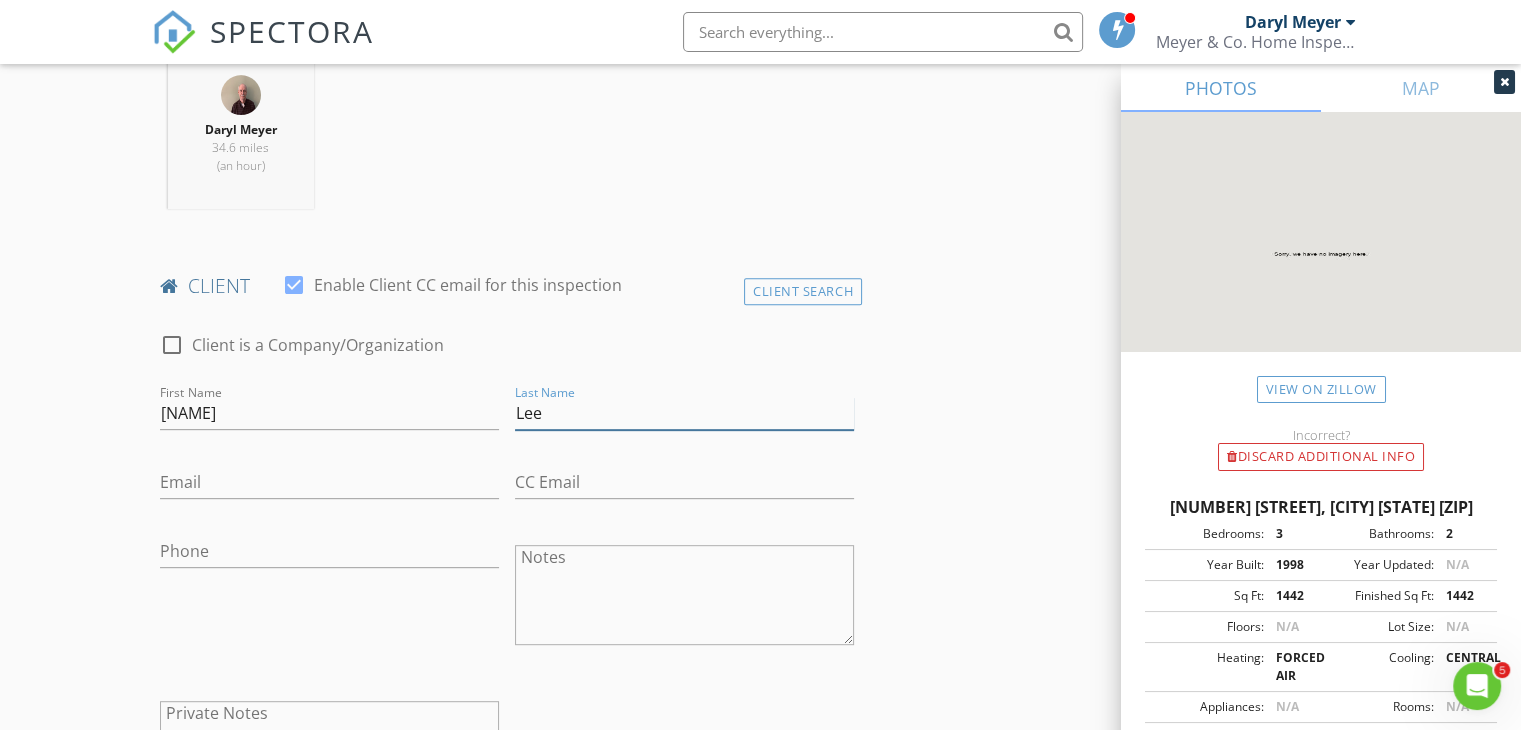 type on "Lee" 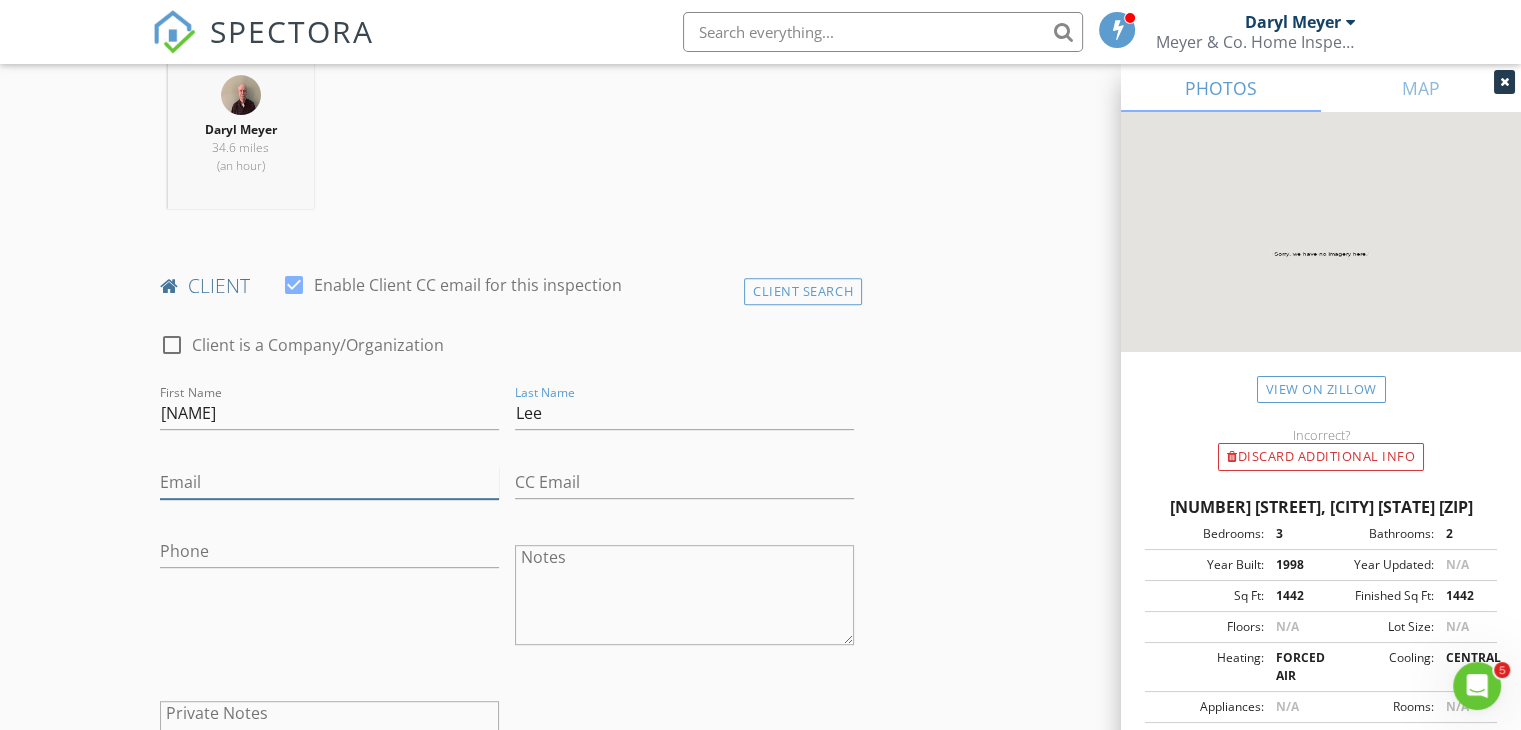 click on "Email" at bounding box center (329, 482) 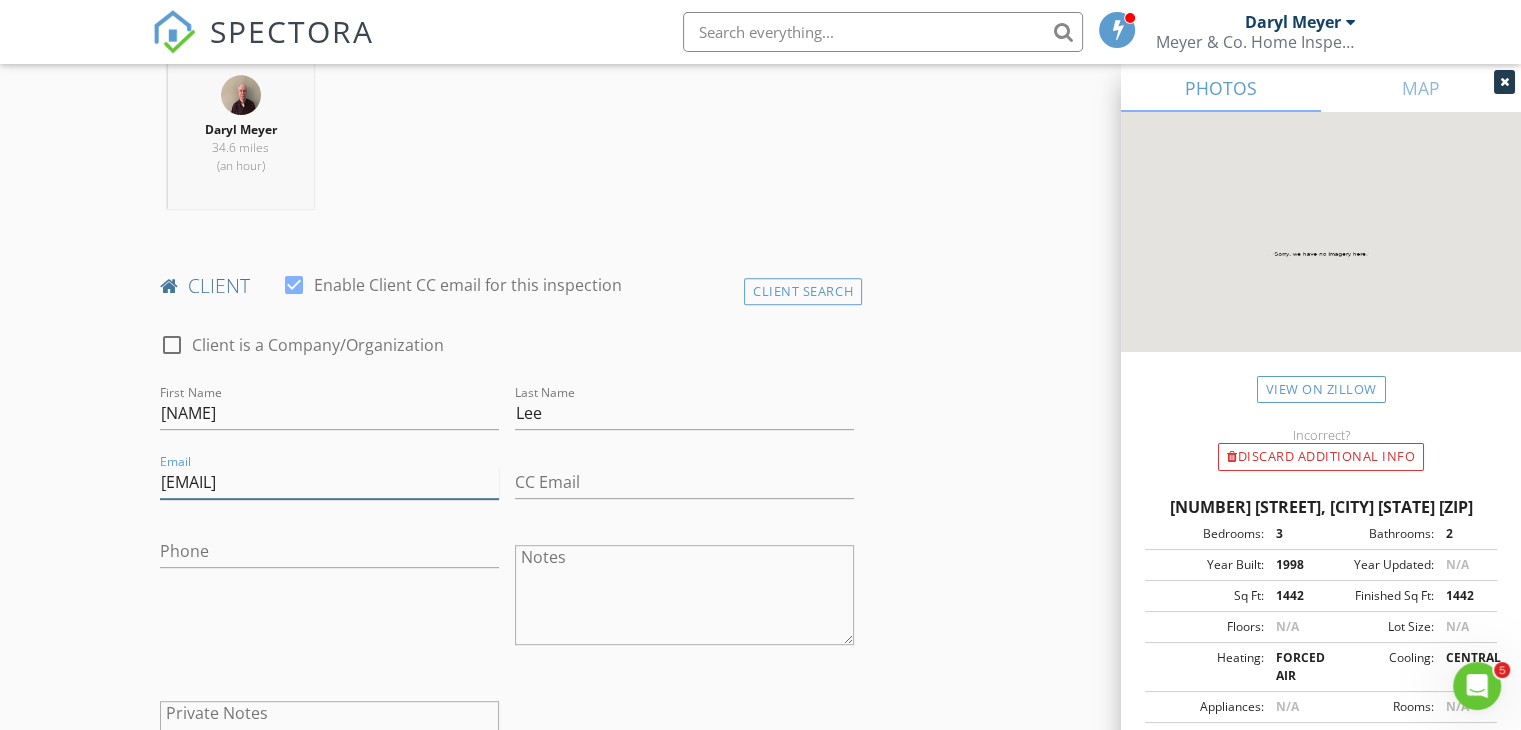 type on "edleemn@gmail.com" 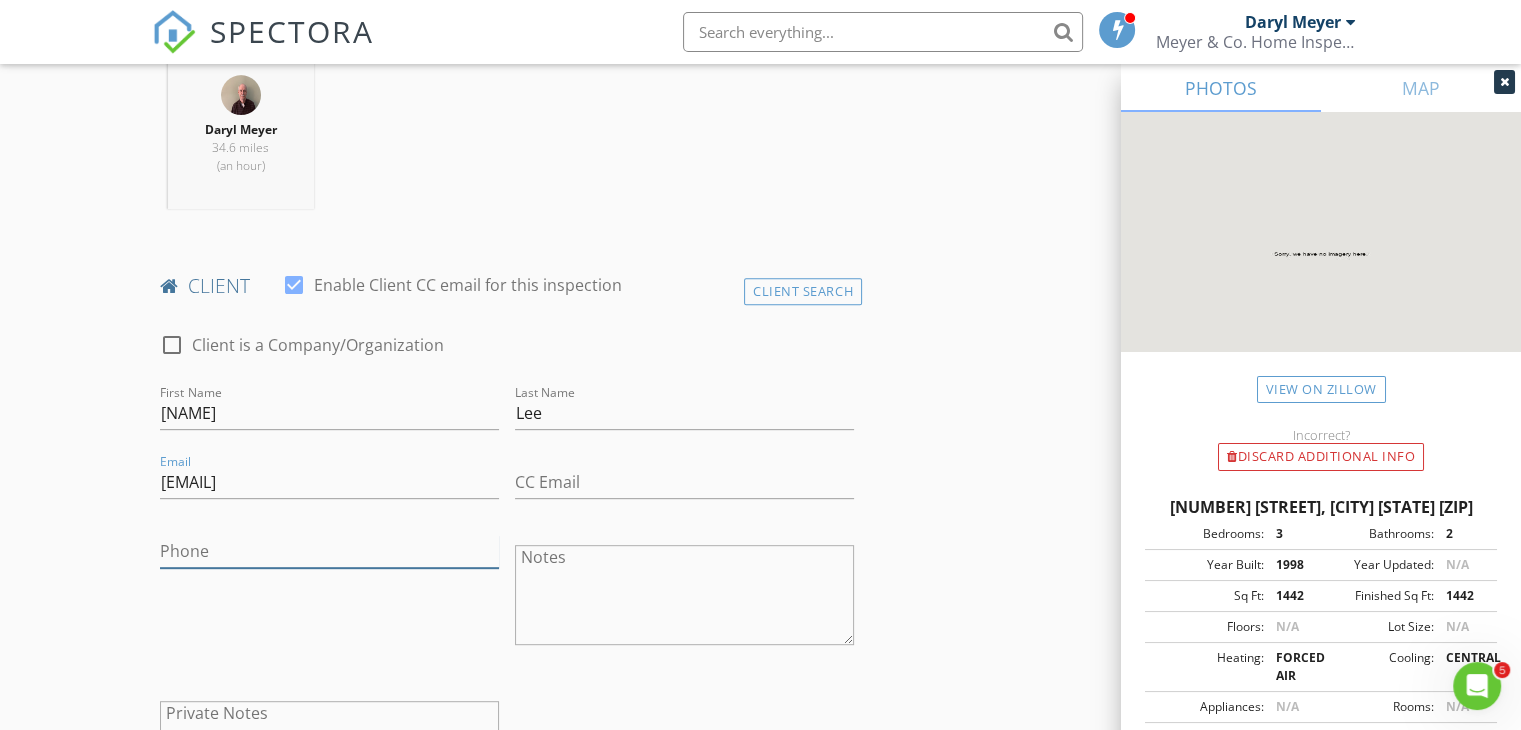 click on "Phone" at bounding box center [329, 551] 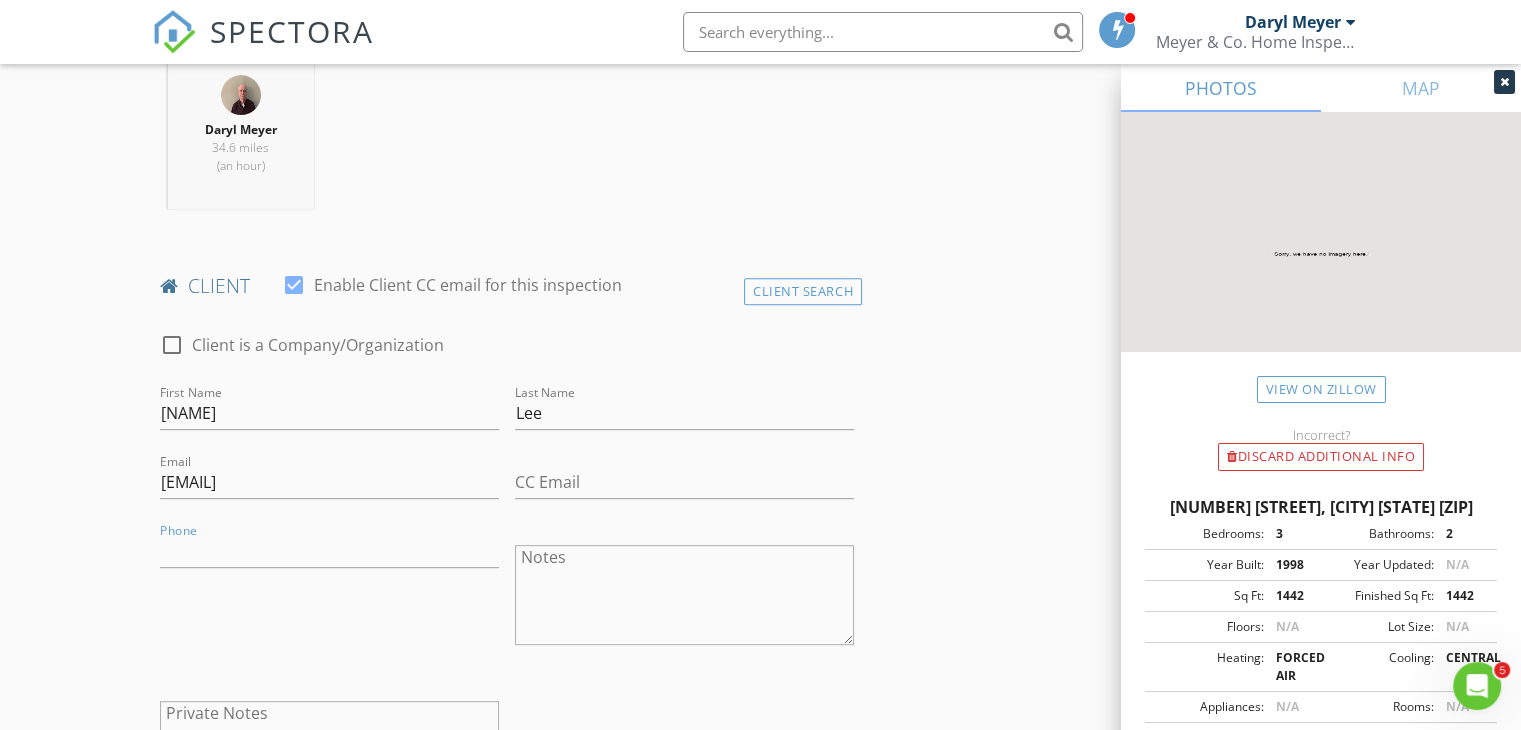click on "New Inspection
Click here to use the New Order Form
INSPECTOR(S)
check_box   Daryl Meyer   PRIMARY   Daryl Meyer arrow_drop_down   check_box Daryl Meyer specifically requested
Date/Time
08/02/2025 12:00 PM
Location
Address Search       Address 200 Wilson St   Unit   City Waverly   State MN   Zip 55390   County Wright     Square Feet 2121   Year Built 1998   Foundation Basement arrow_drop_down     Daryl Meyer     34.6 miles     (an hour)
client
check_box Enable Client CC email for this inspection   Client Search     check_box_outline_blank Client is a Company/Organization     First Name Ed and Sherree   Last Name Lee   Email edleemn@gmail.com   CC Email   Phone           Notes   Private Notes
ADD ADDITIONAL client
SERVICES
check_box_outline_blank" at bounding box center (760, 1072) 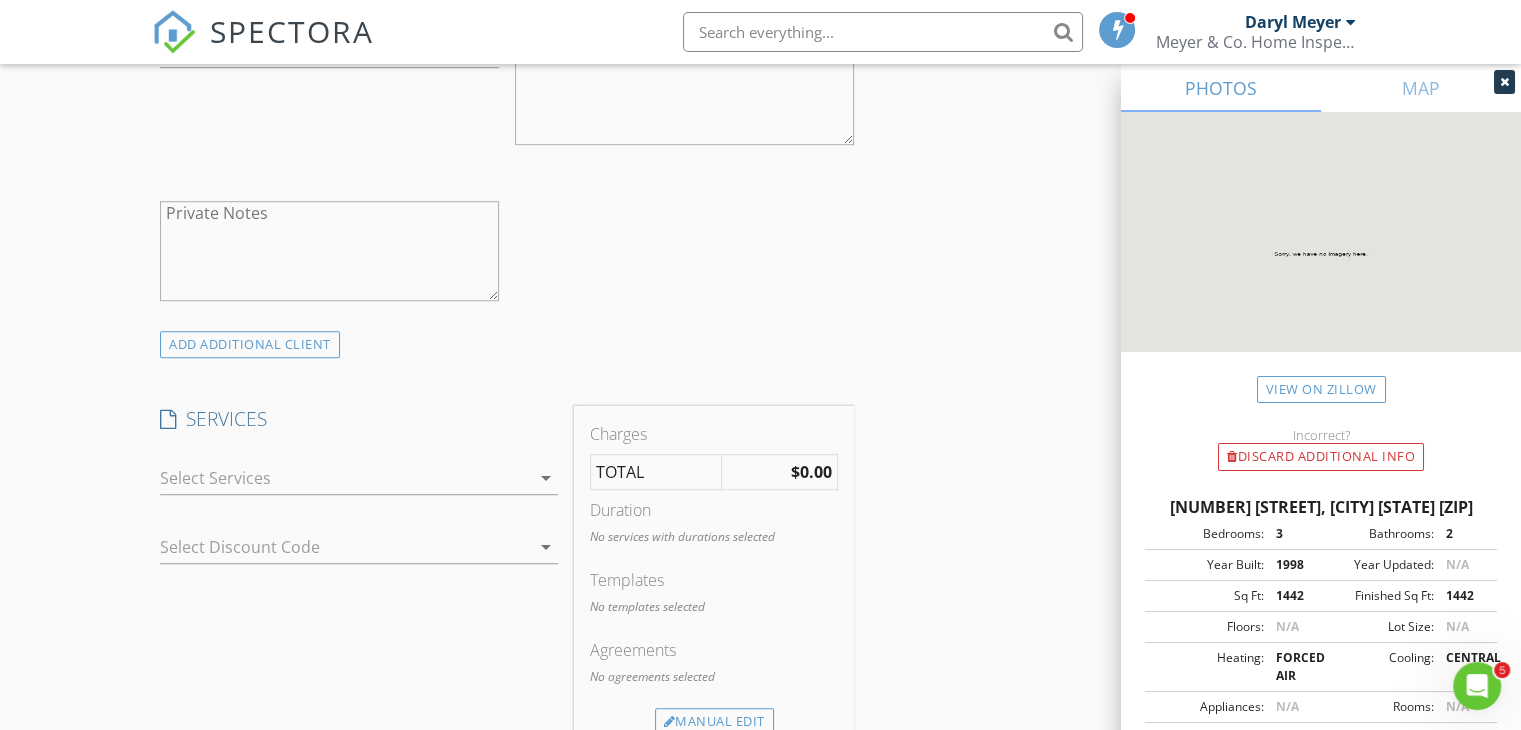 scroll, scrollTop: 1400, scrollLeft: 0, axis: vertical 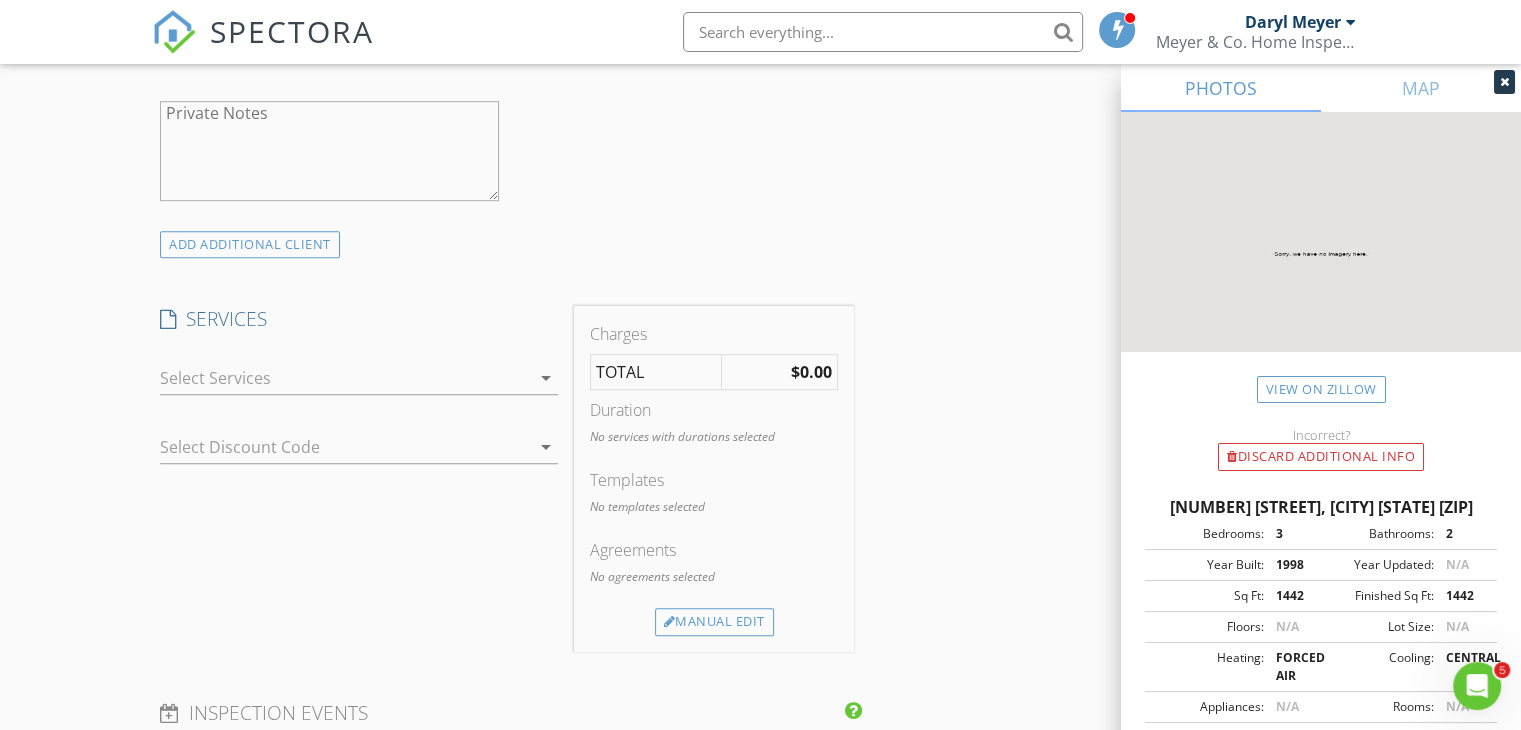 click at bounding box center (345, 378) 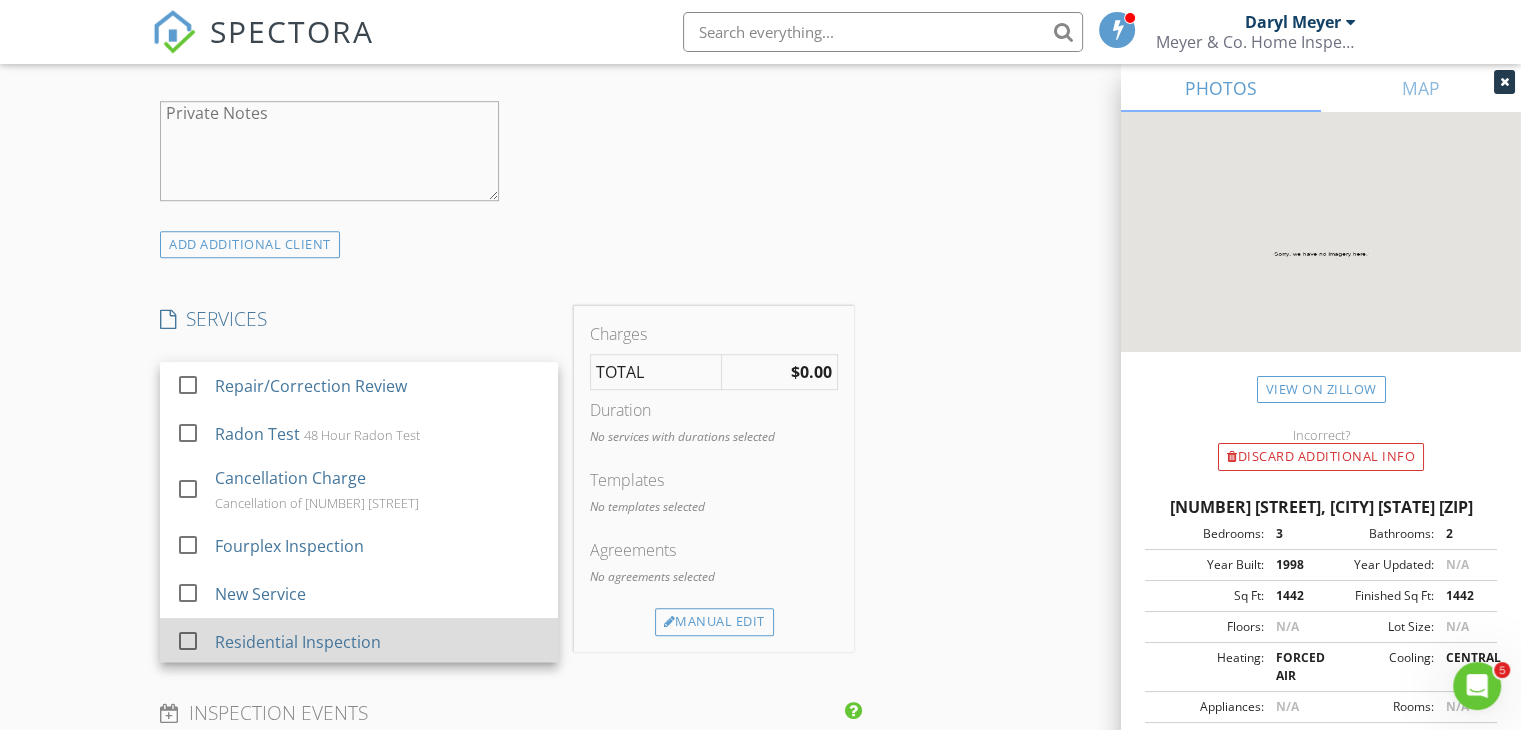 click on "Residential Inspection" at bounding box center [298, 642] 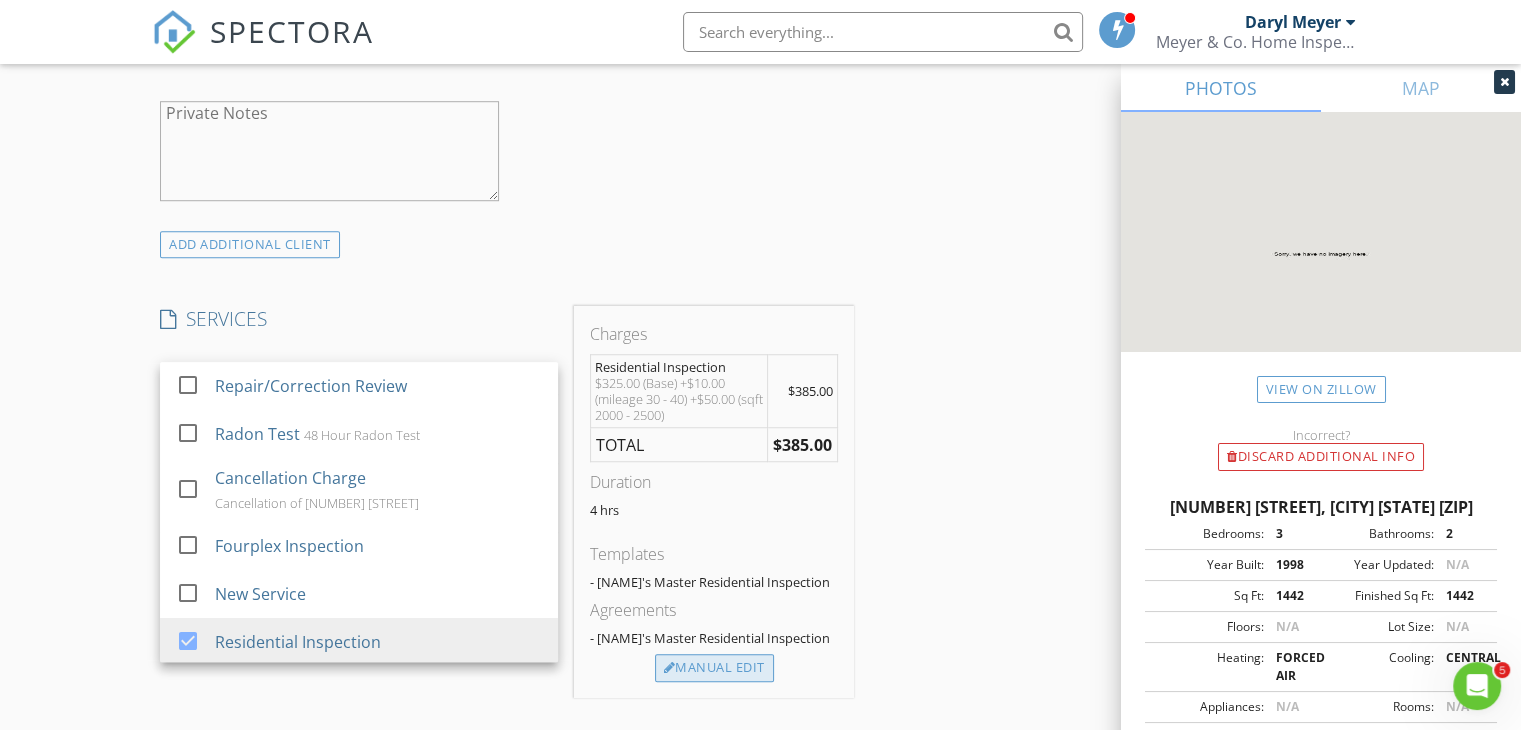 click on "Manual Edit" at bounding box center (714, 668) 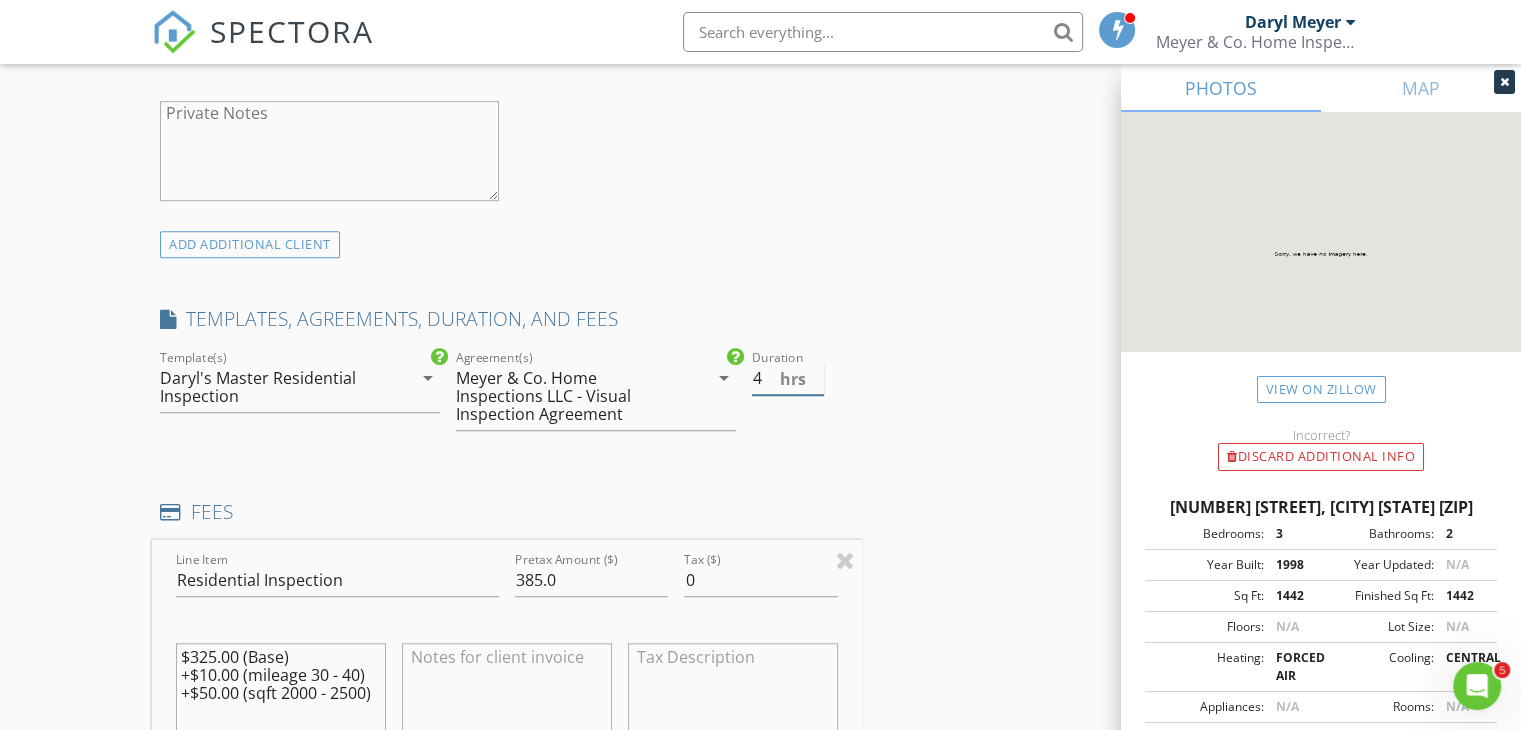 click on "hrs" at bounding box center (839, 374) 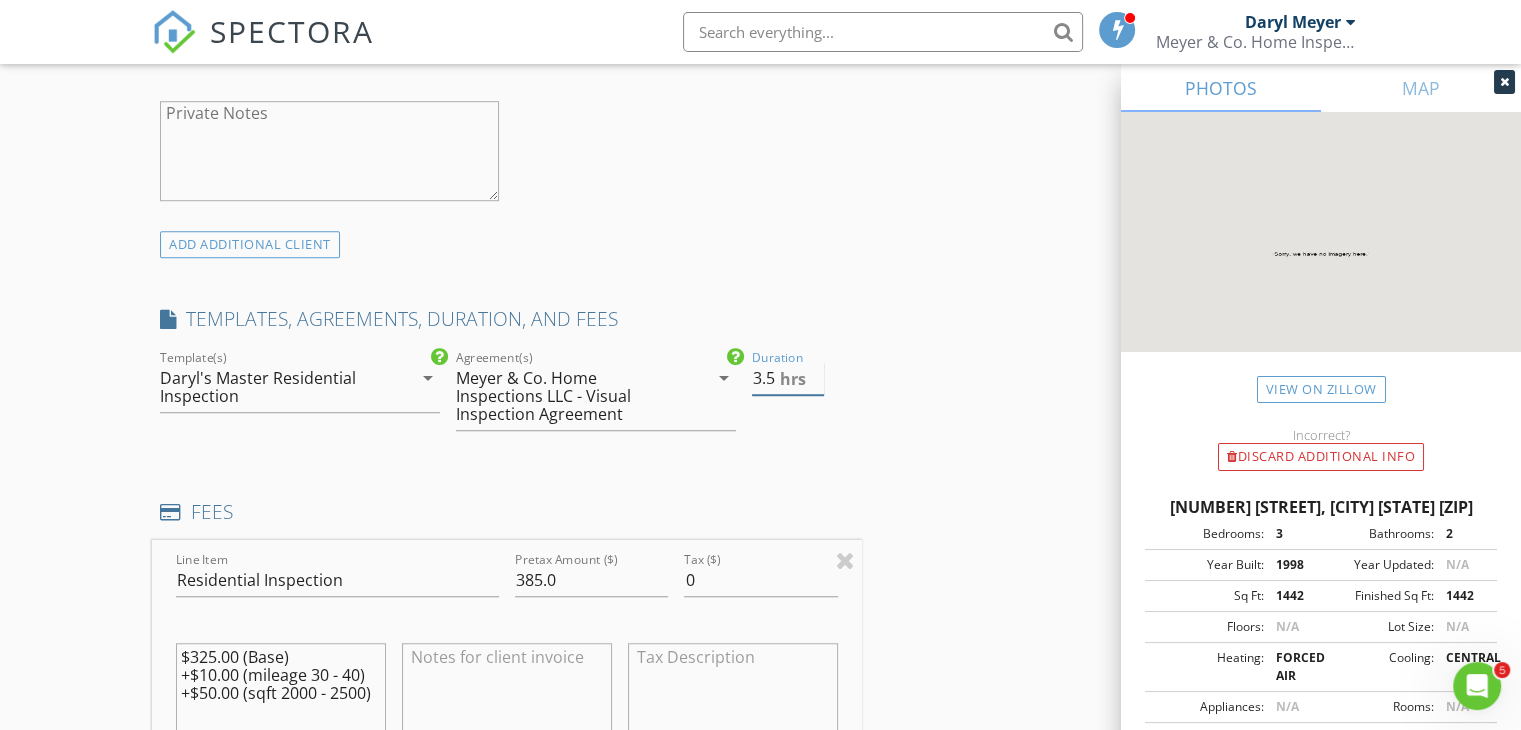 type on "3.5" 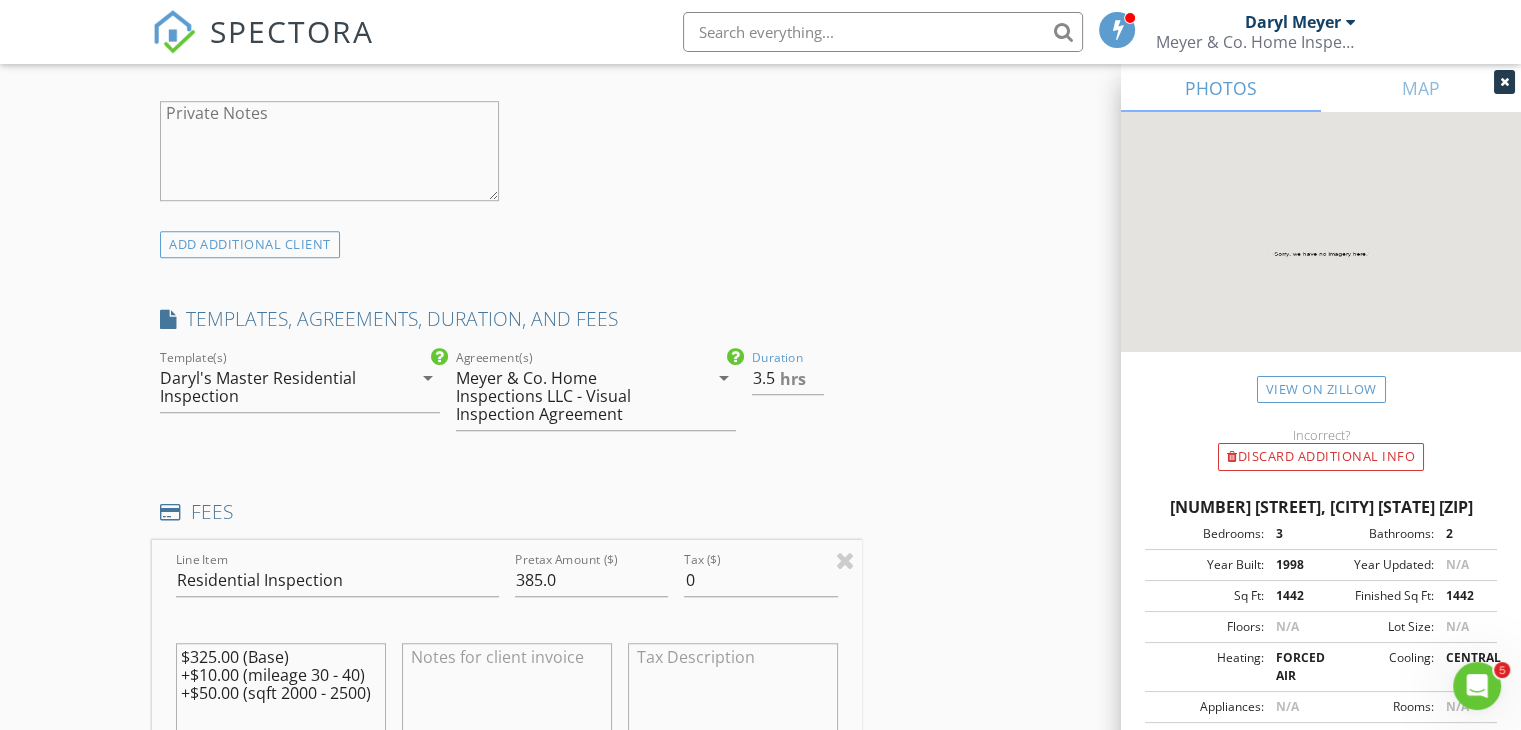 click on "Duration 3.5 hrs" at bounding box center [803, 398] 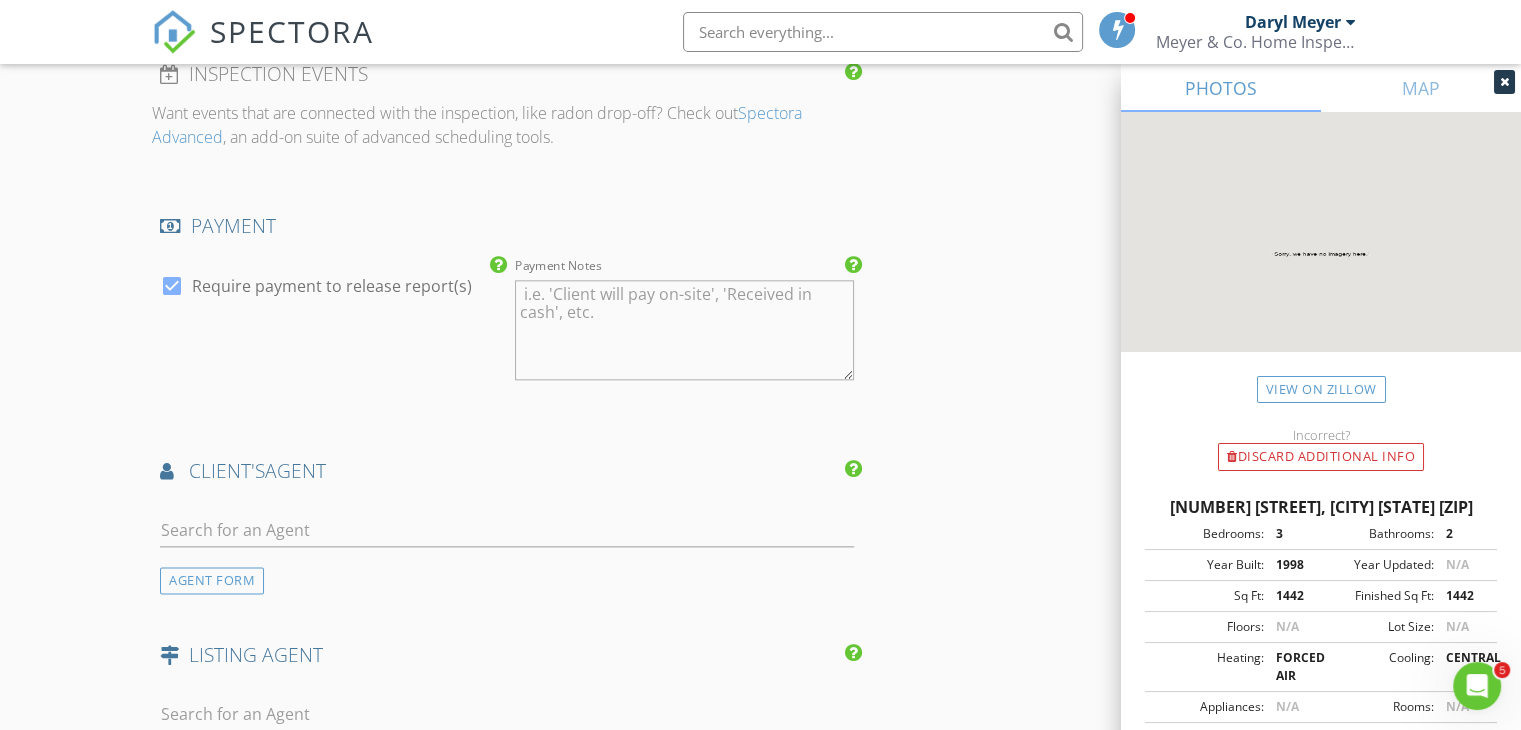 scroll, scrollTop: 2400, scrollLeft: 0, axis: vertical 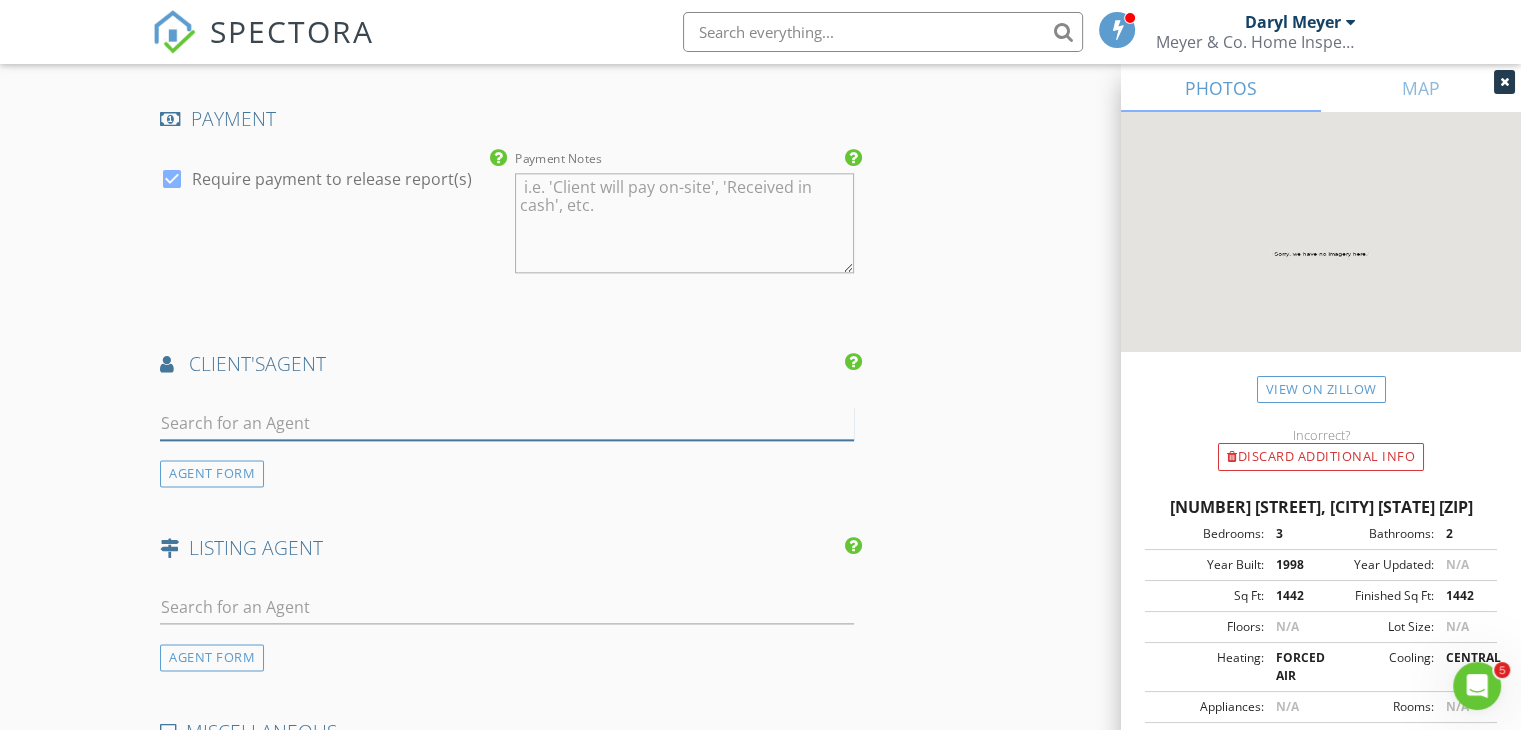 click at bounding box center [507, 423] 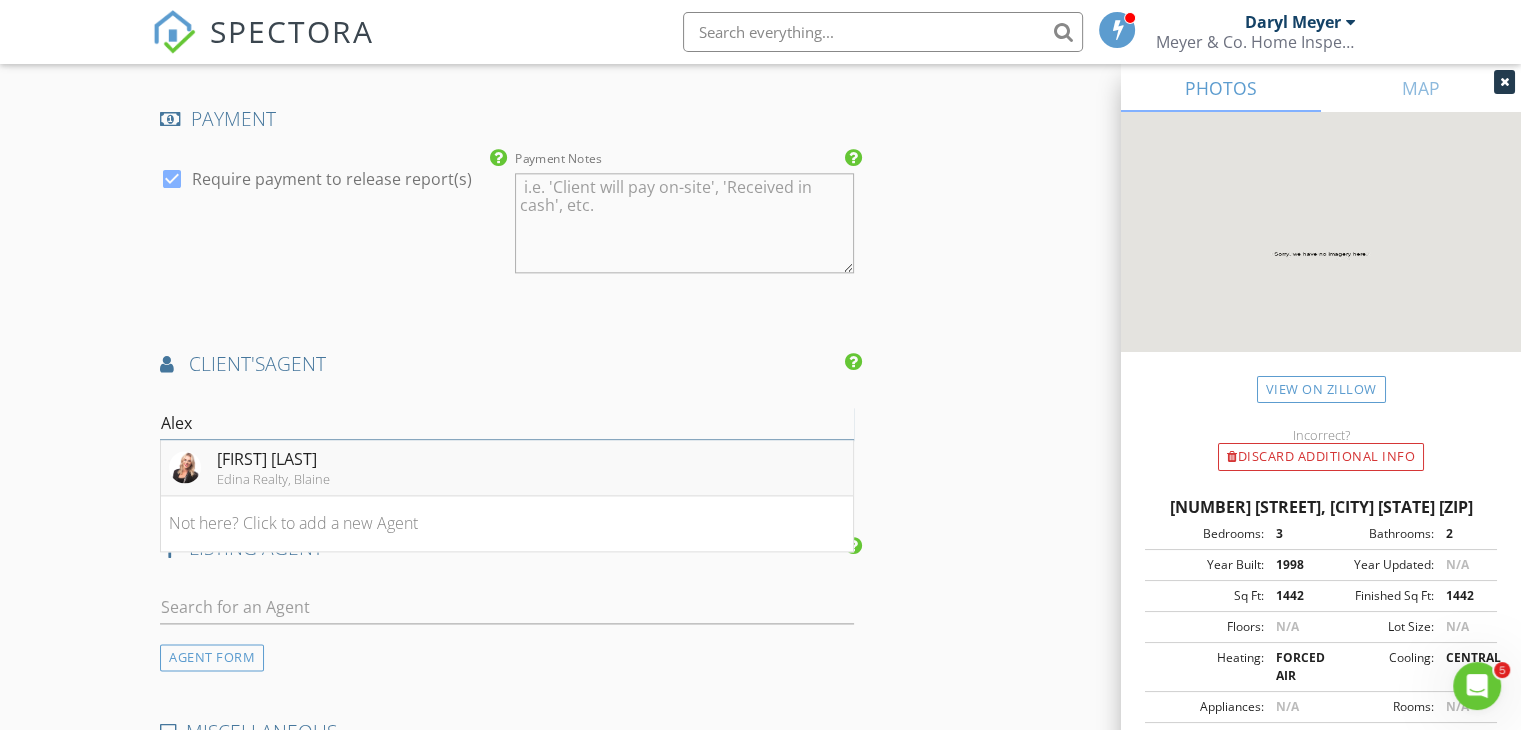 type on "Alex" 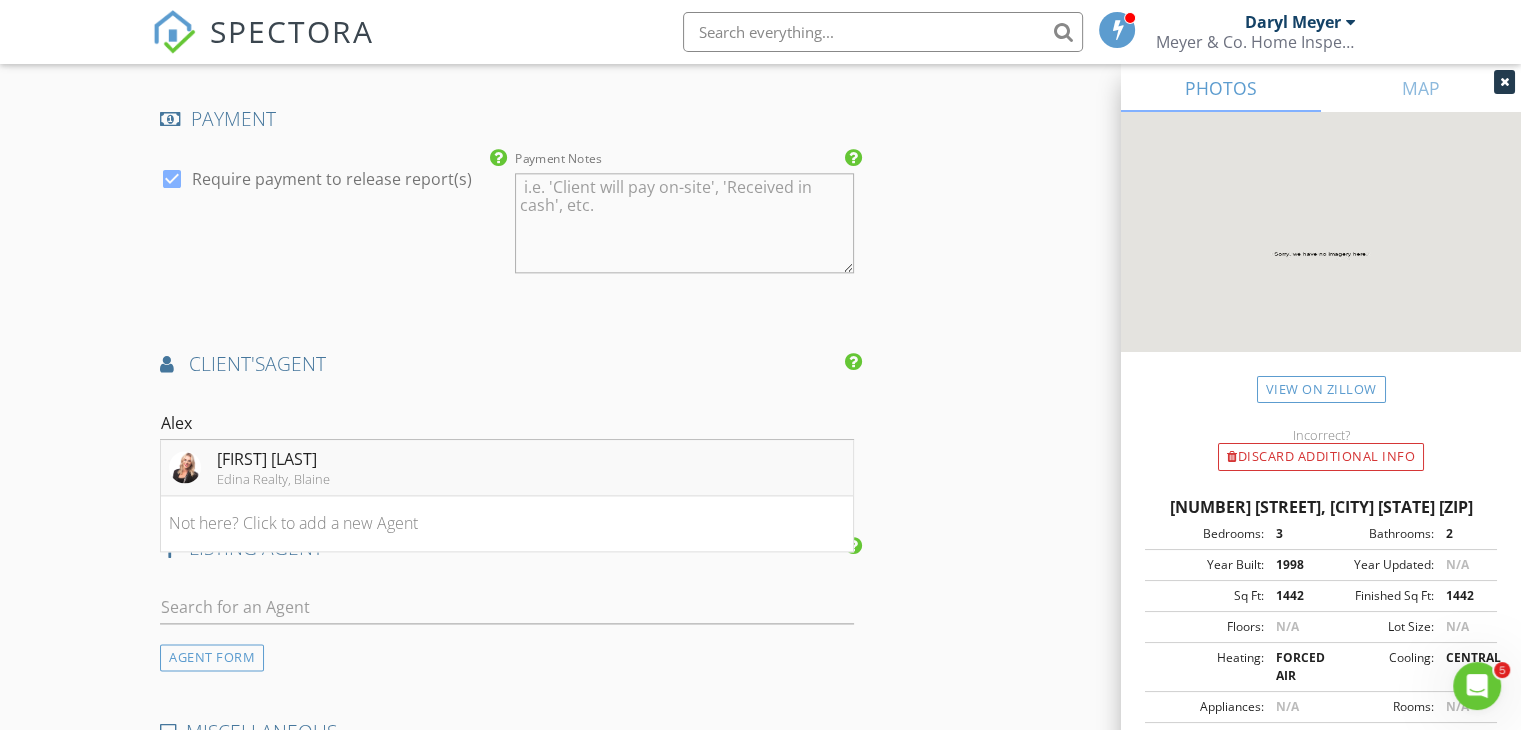 click on "Alex Murray" at bounding box center [273, 459] 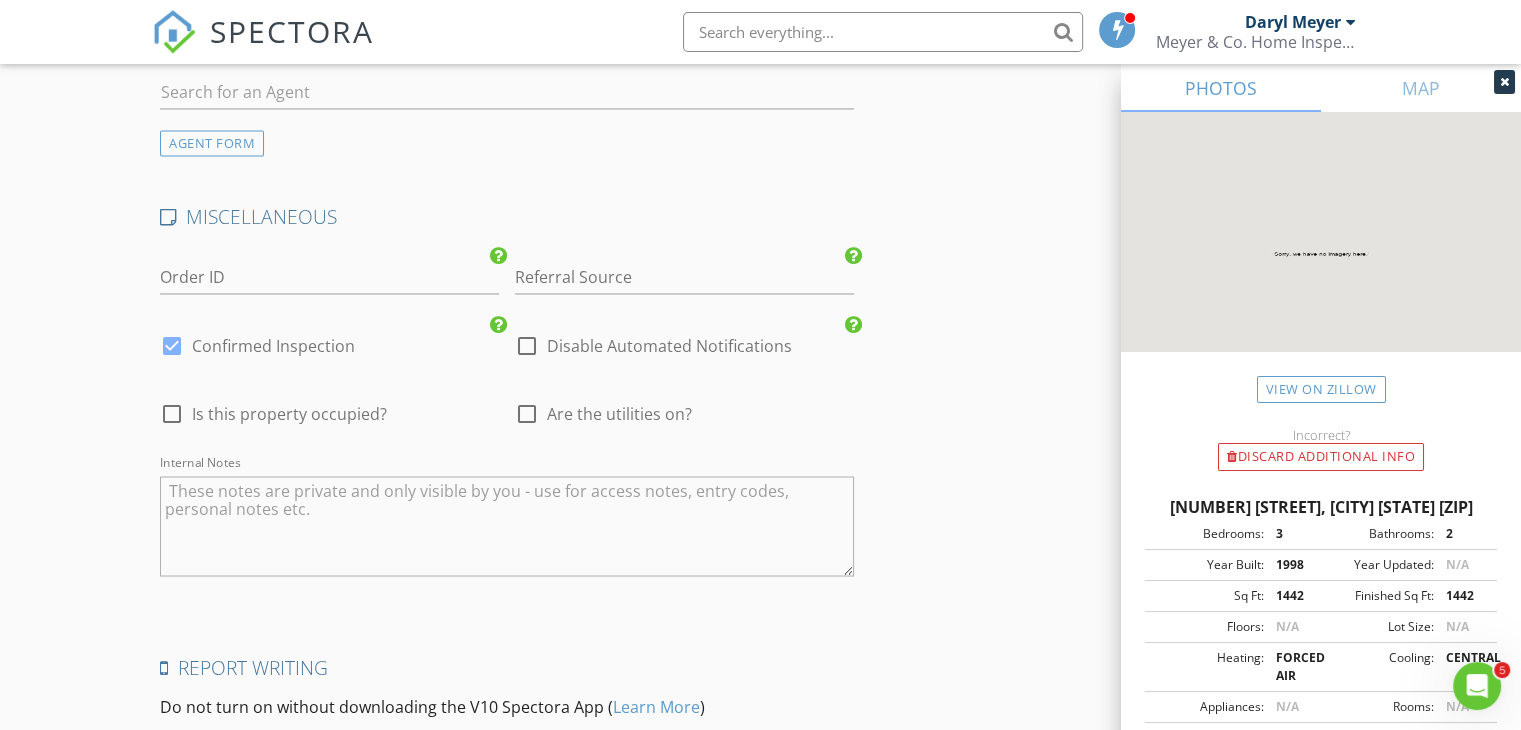 scroll, scrollTop: 3400, scrollLeft: 0, axis: vertical 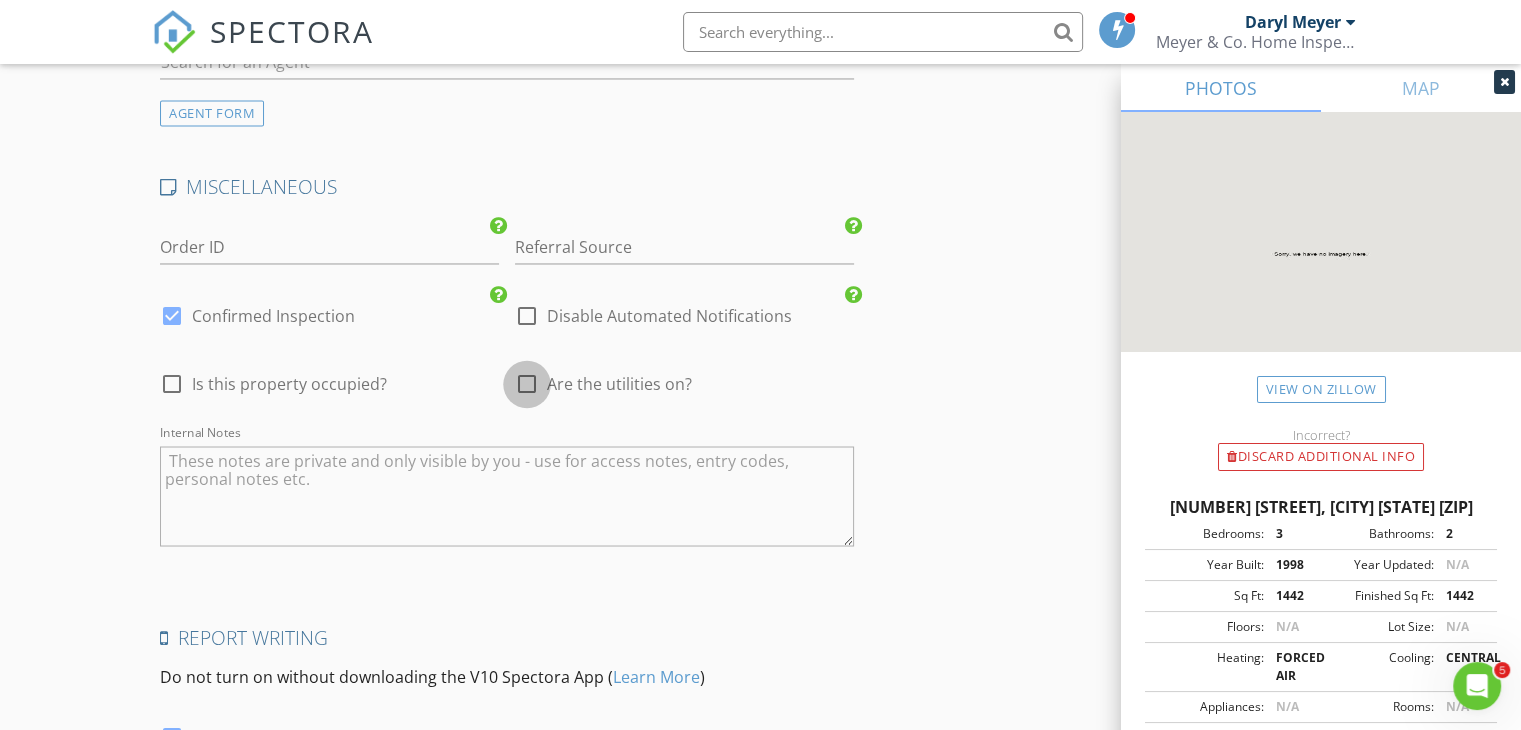 click at bounding box center (527, 384) 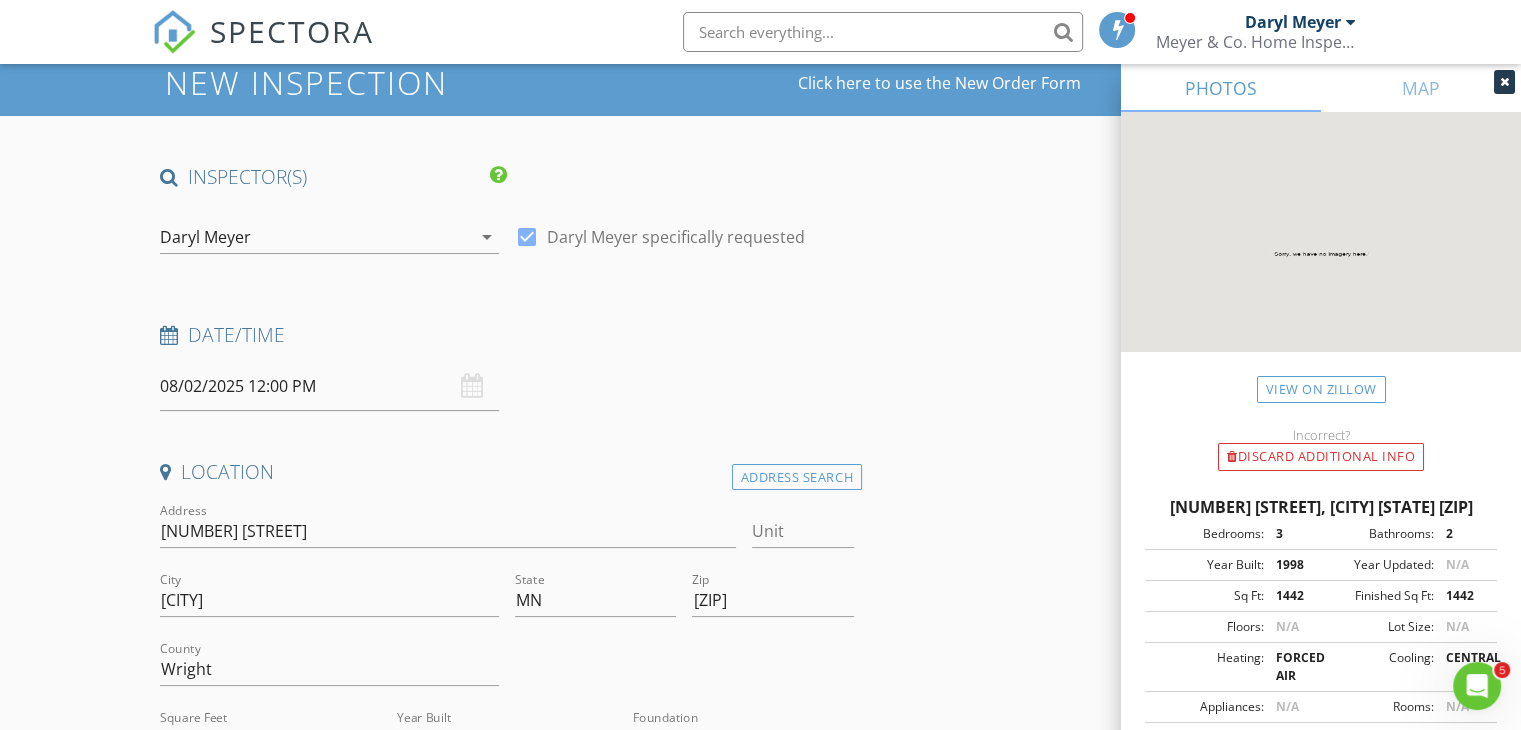 scroll, scrollTop: 100, scrollLeft: 0, axis: vertical 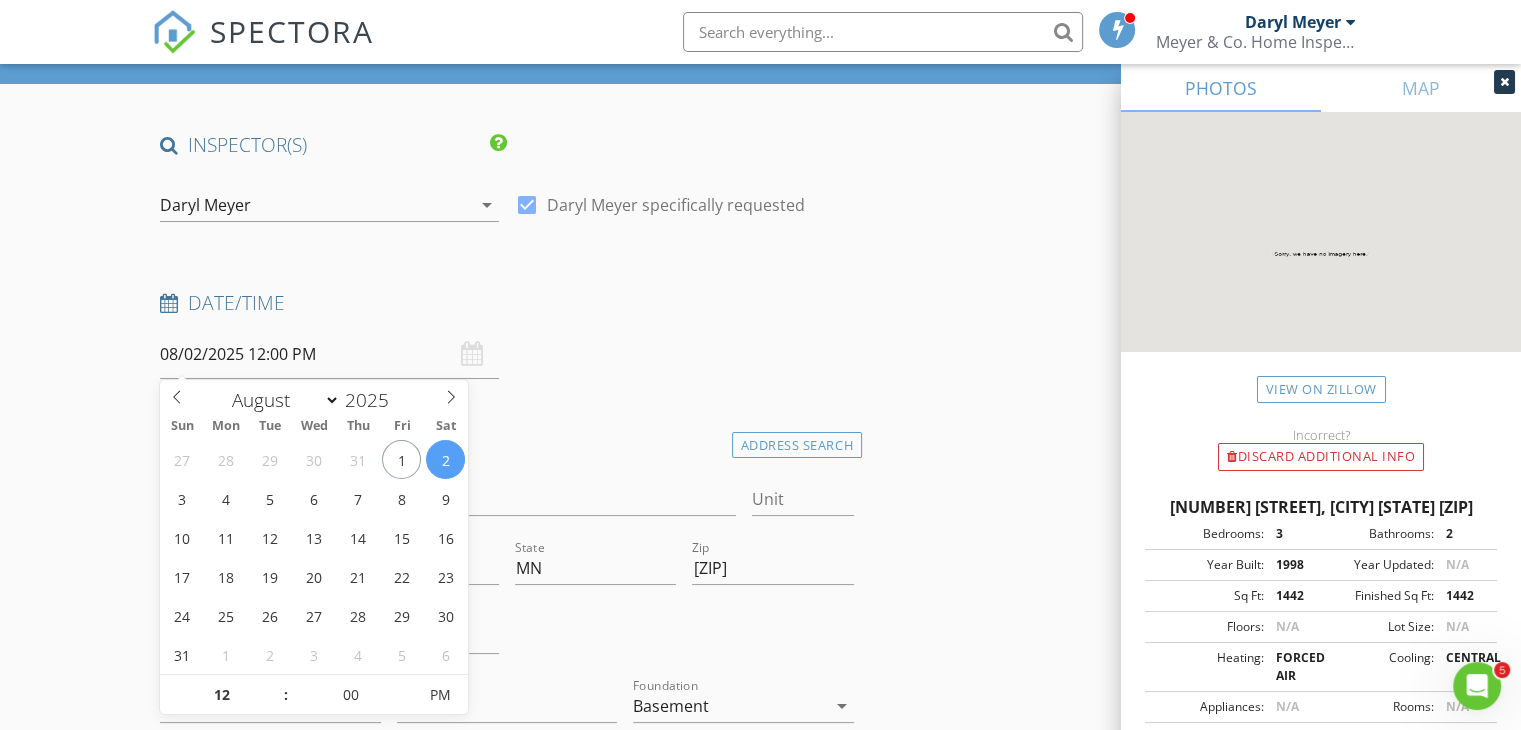 click on "08/02/2025 12:00 PM" at bounding box center (329, 354) 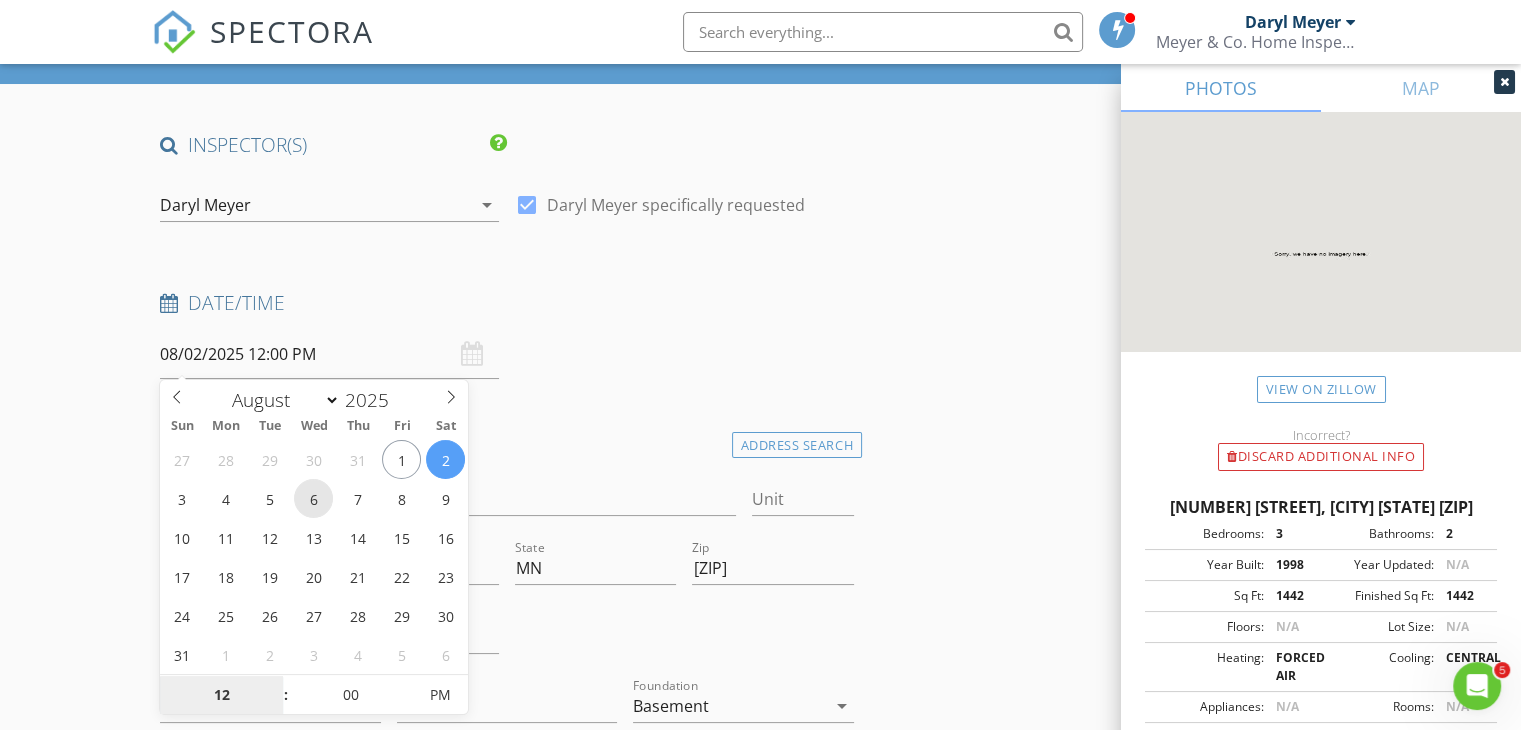 type on "08/06/2025 12:00 PM" 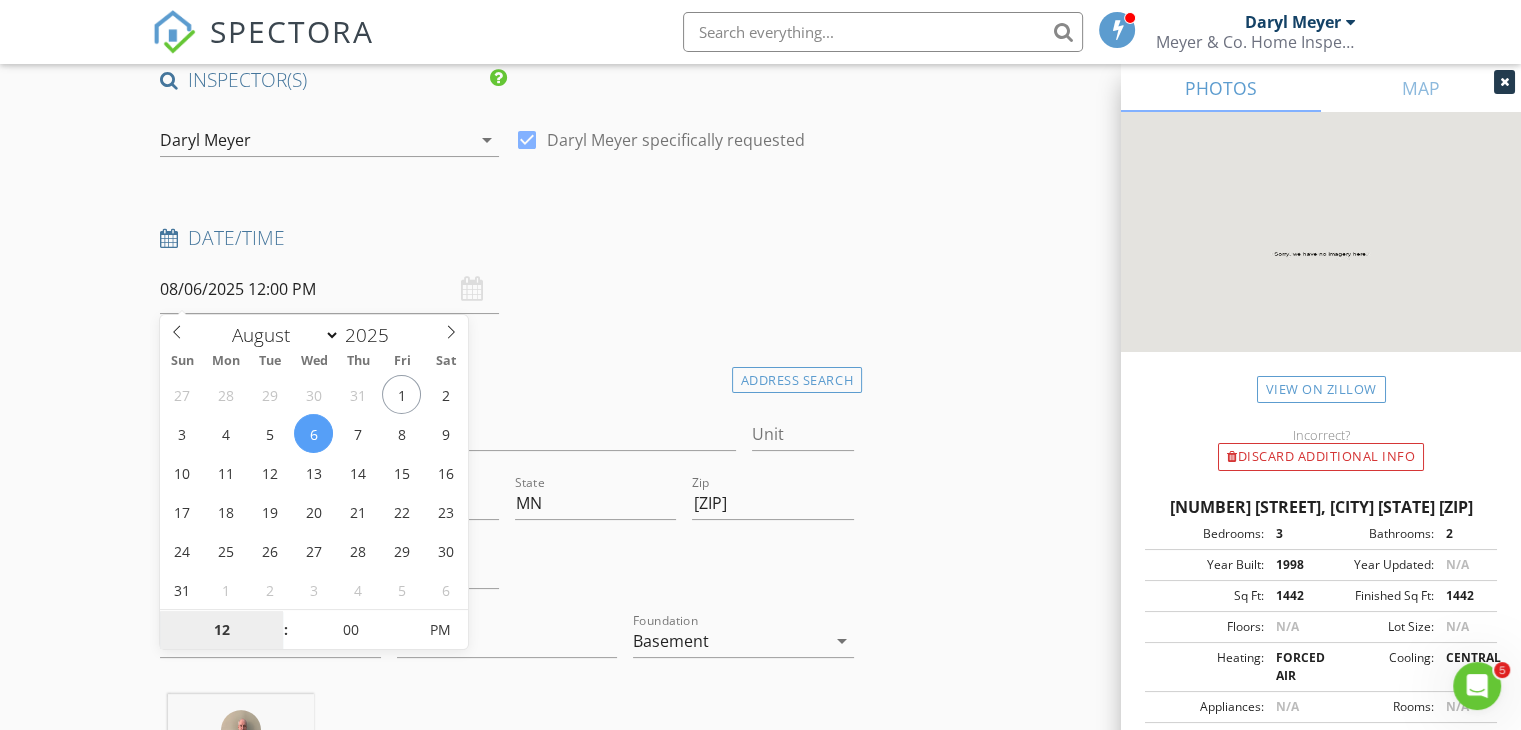 scroll, scrollTop: 300, scrollLeft: 0, axis: vertical 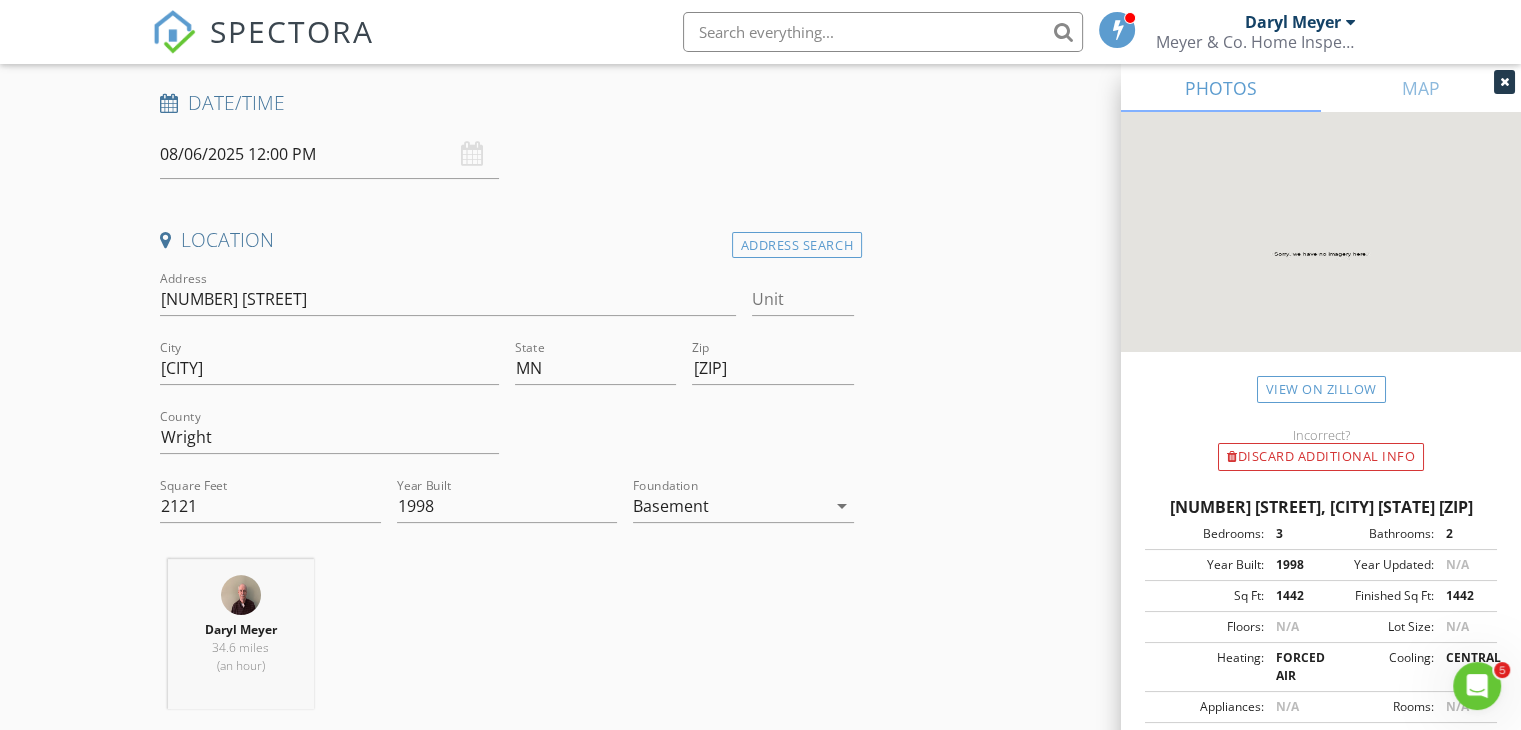 click on "New Inspection
Click here to use the New Order Form
INSPECTOR(S)
check_box   Daryl Meyer   PRIMARY   Daryl Meyer arrow_drop_down   check_box Daryl Meyer specifically requested
Date/Time
08/06/2025 12:00 PM
Location
Address Search       Address 200 Wilson St   Unit   City Waverly   State MN   Zip 55390   County Wright     Square Feet 2121   Year Built 1998   Foundation Basement arrow_drop_down     Daryl Meyer     34.6 miles     (an hour)
client
check_box Enable Client CC email for this inspection   Client Search     check_box_outline_blank Client is a Company/Organization     First Name Ed and Sherree   Last Name Lee   Email edleemn@gmail.com   CC Email   Phone           Notes   Private Notes
ADD ADDITIONAL client
SERVICES
check_box_outline_blank" at bounding box center [760, 1927] 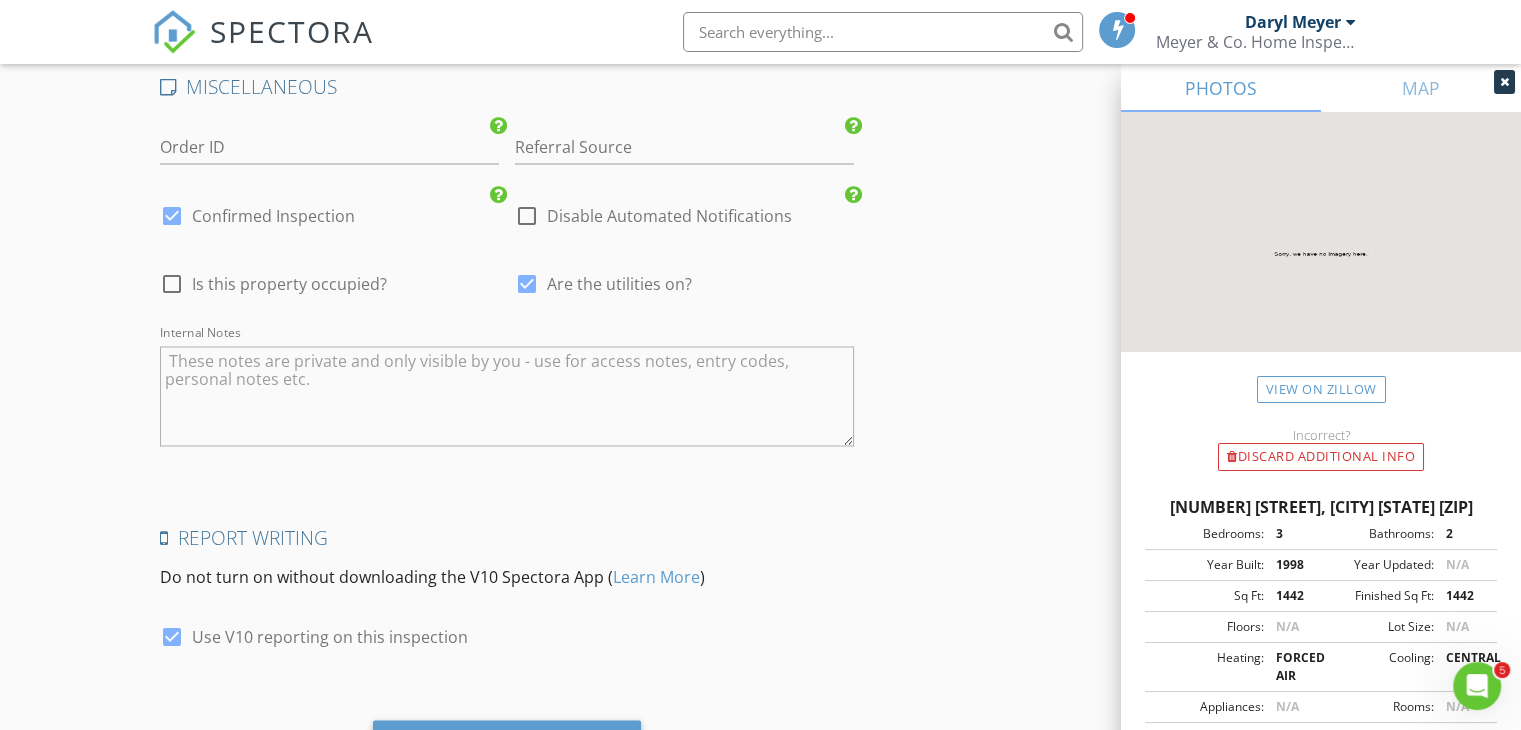 scroll, scrollTop: 3600, scrollLeft: 0, axis: vertical 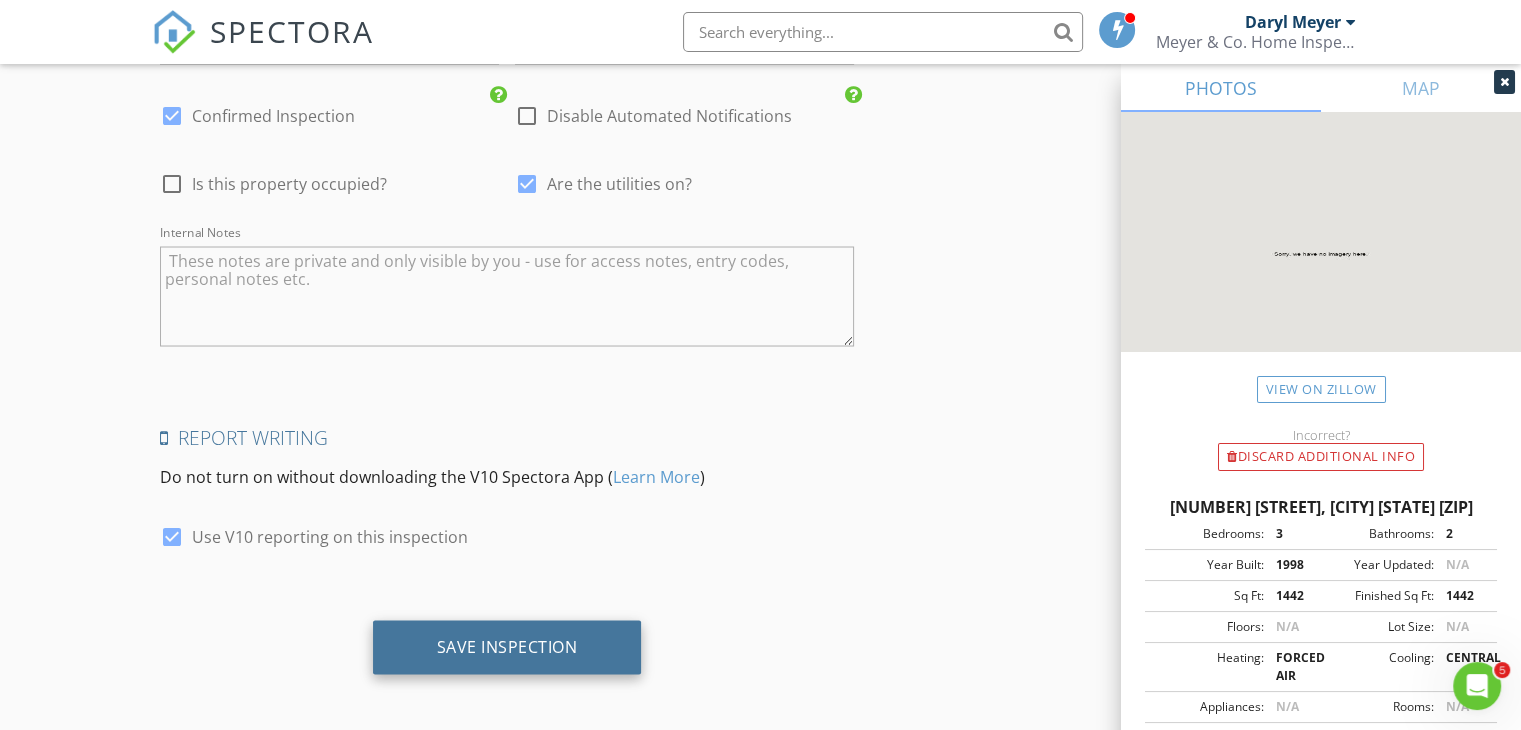 click on "Save Inspection" at bounding box center [507, 646] 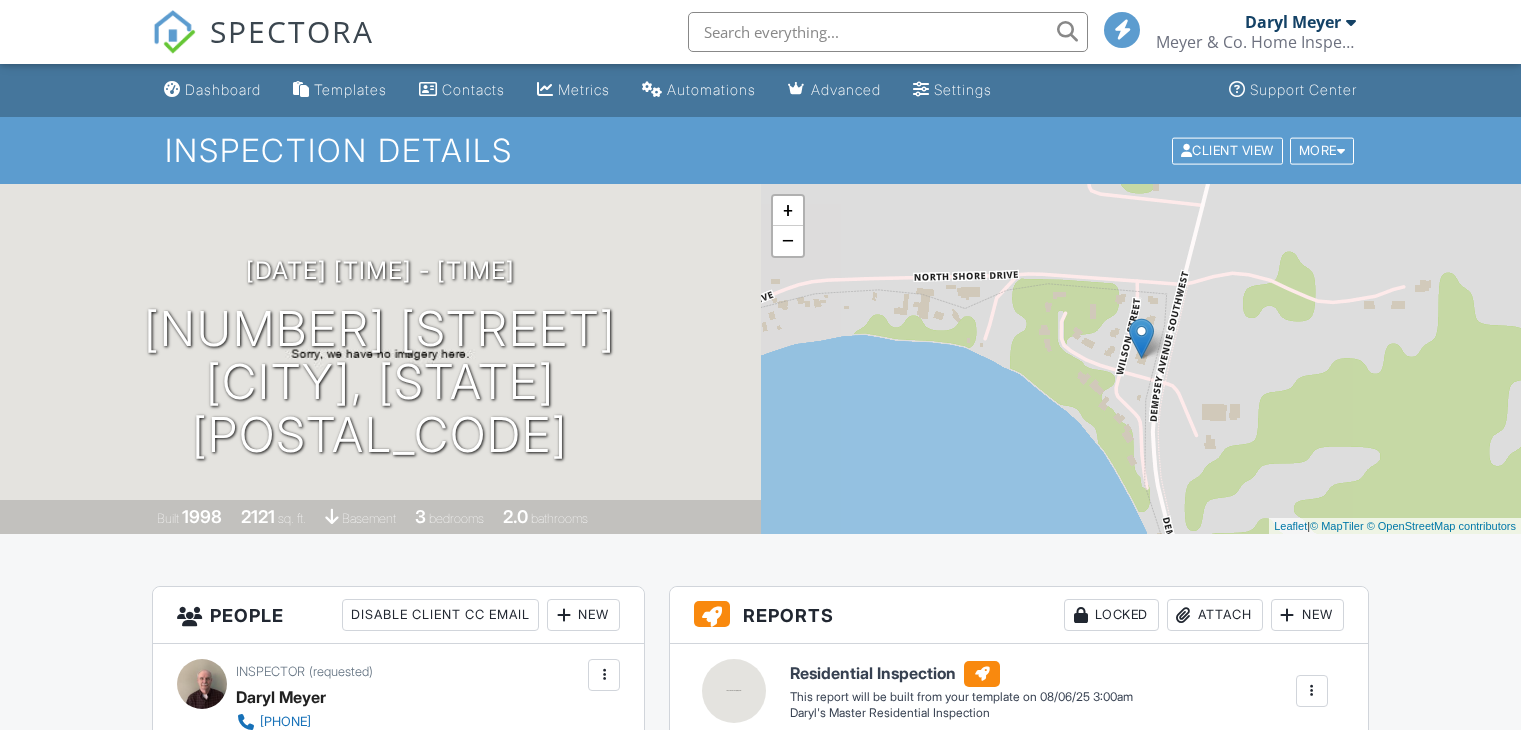 scroll, scrollTop: 0, scrollLeft: 0, axis: both 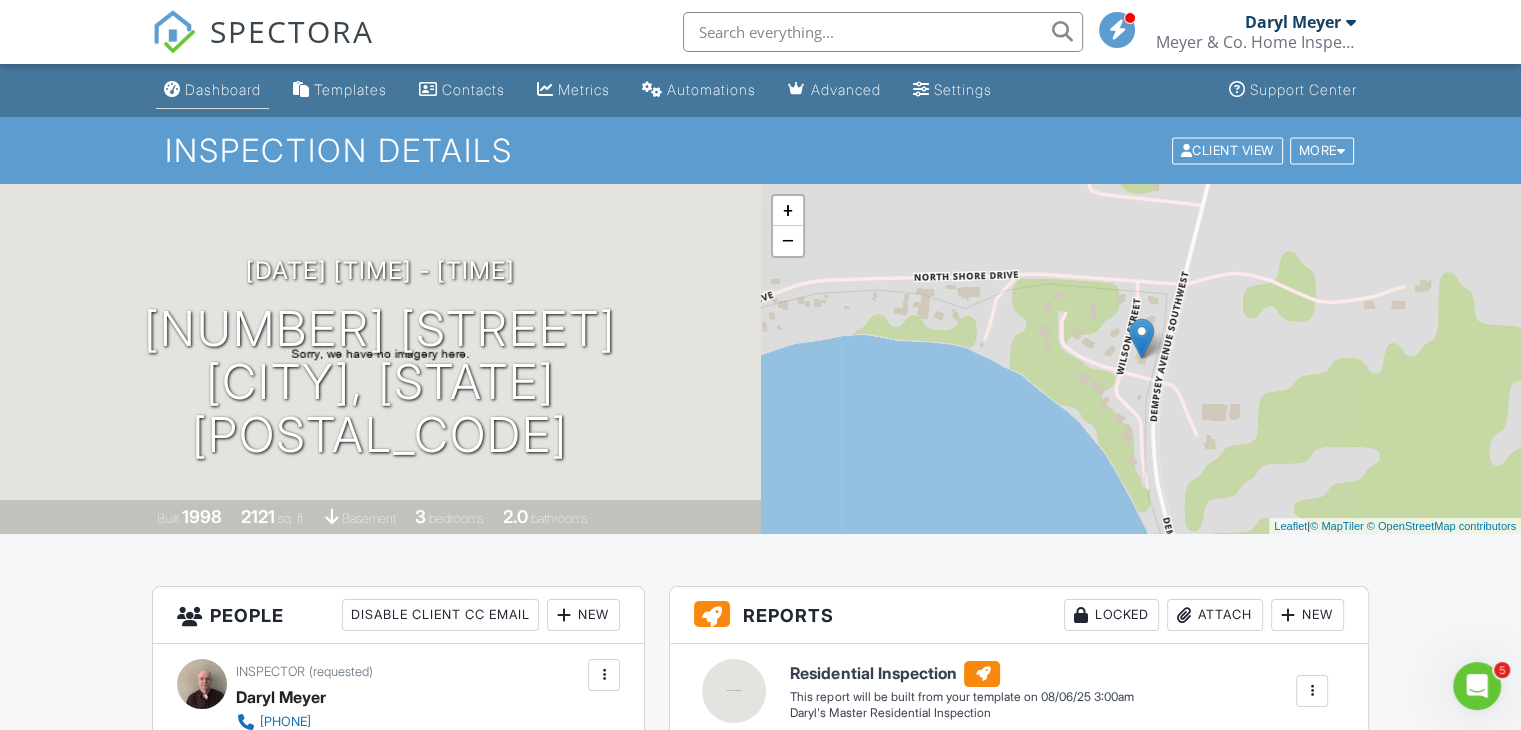 click on "Dashboard" at bounding box center (223, 89) 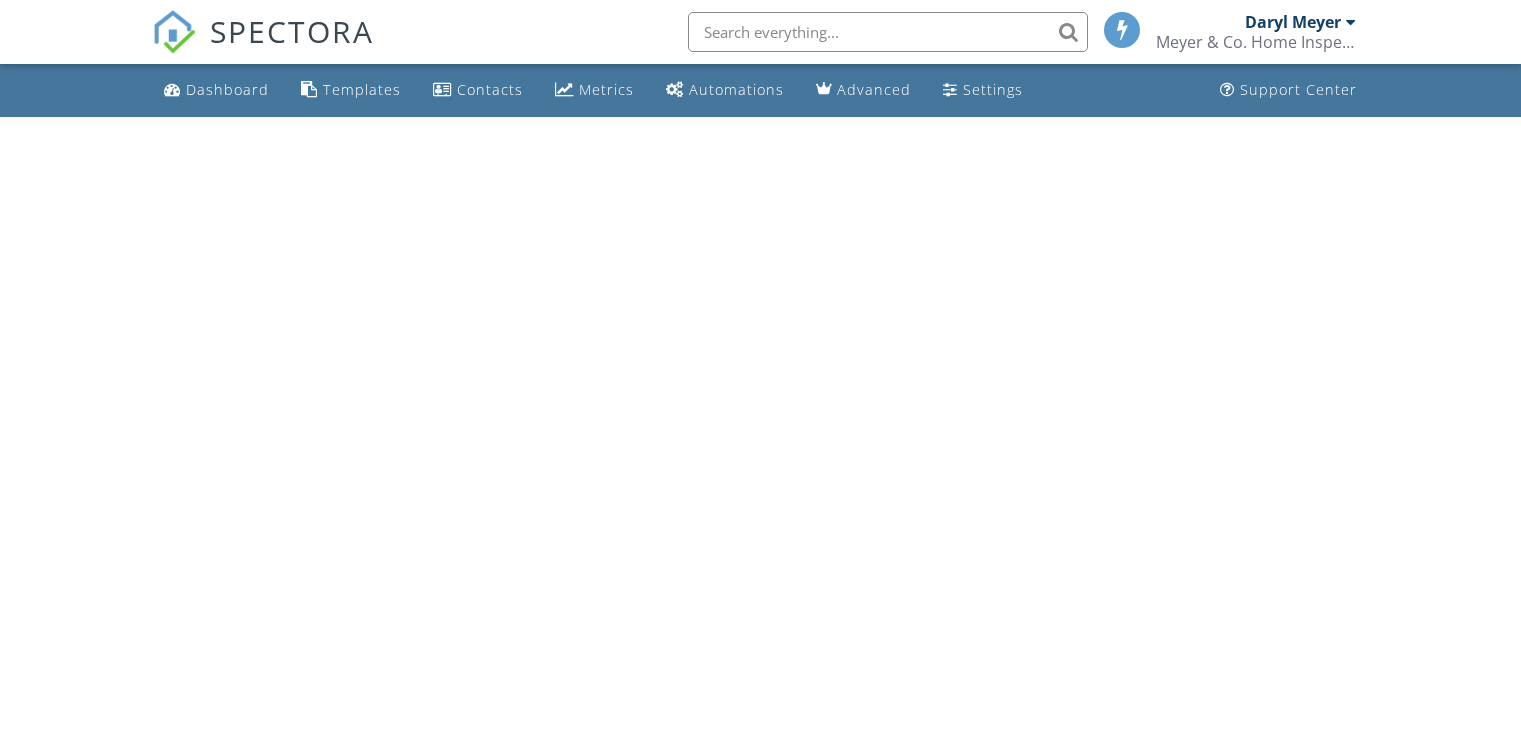 scroll, scrollTop: 0, scrollLeft: 0, axis: both 